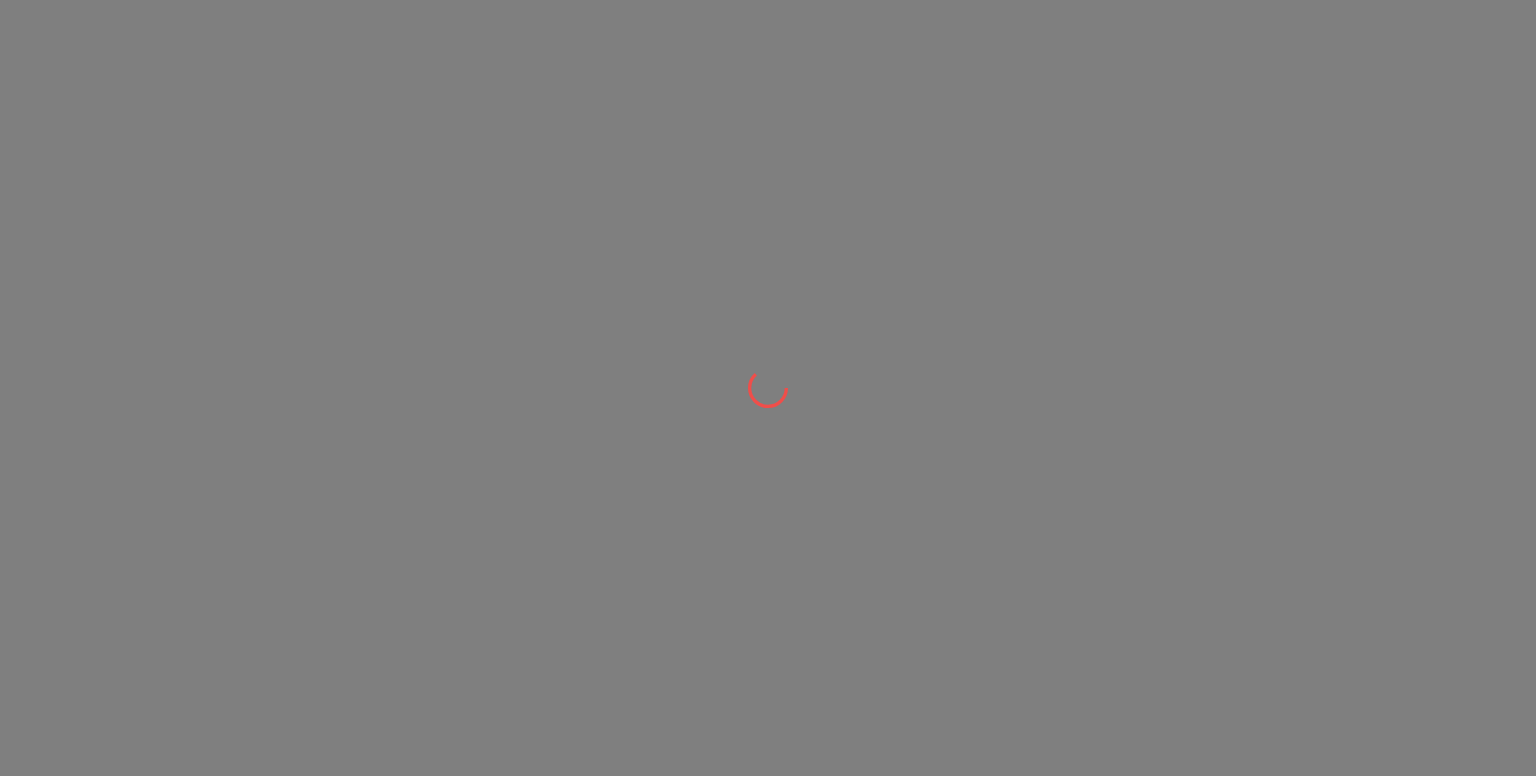 scroll, scrollTop: 0, scrollLeft: 0, axis: both 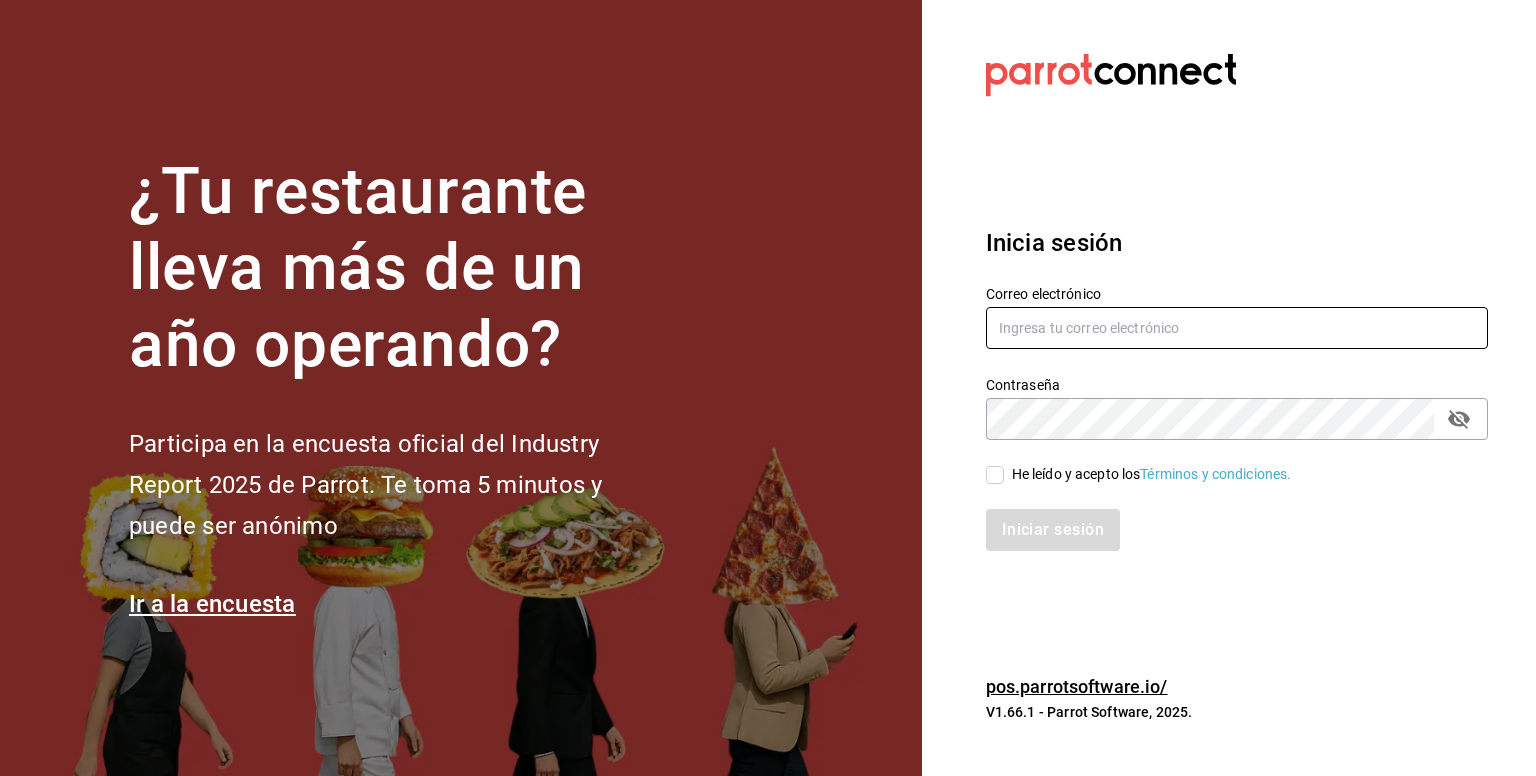 click at bounding box center [1237, 328] 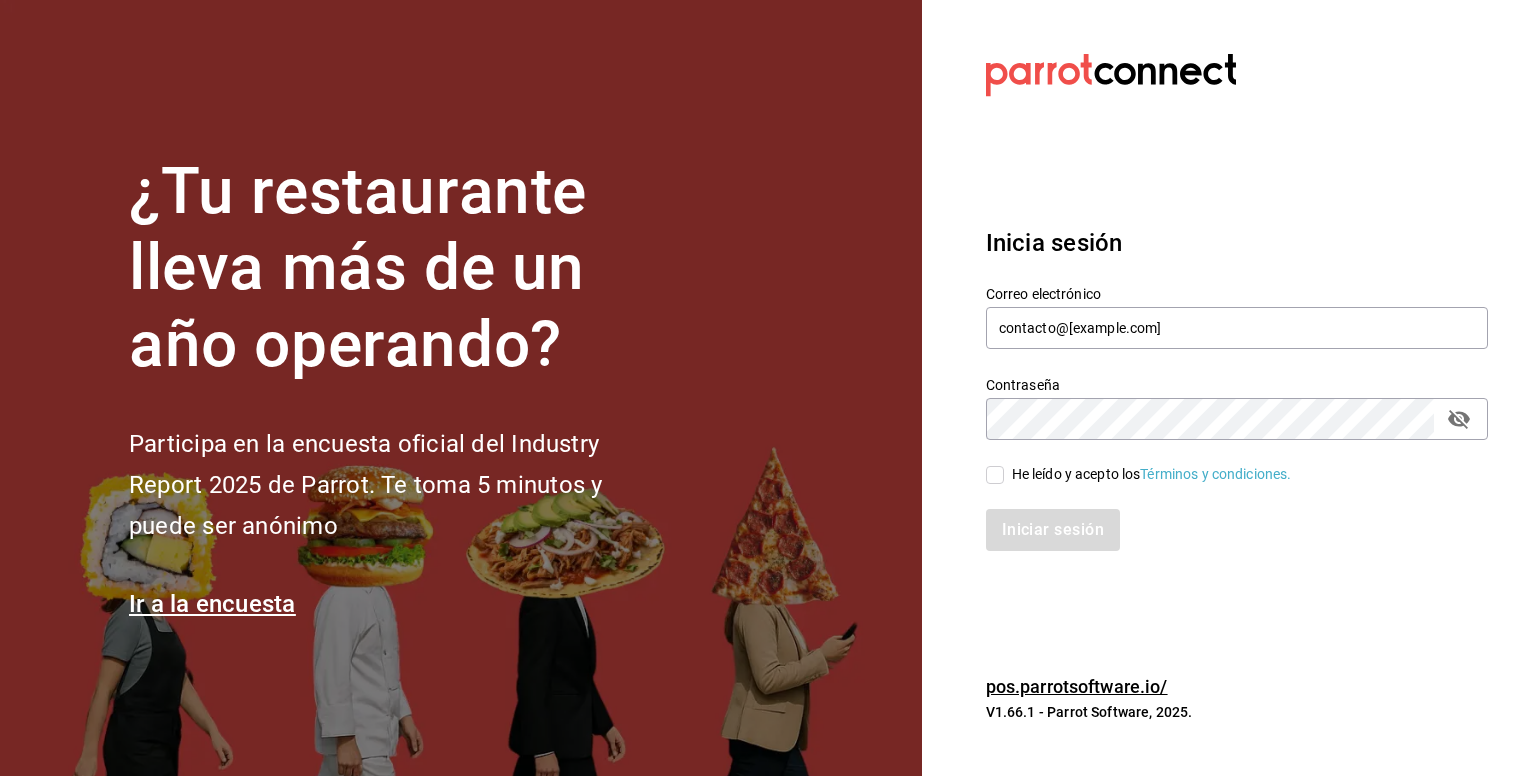 click on "He leído y acepto los  Términos y condiciones." at bounding box center [995, 475] 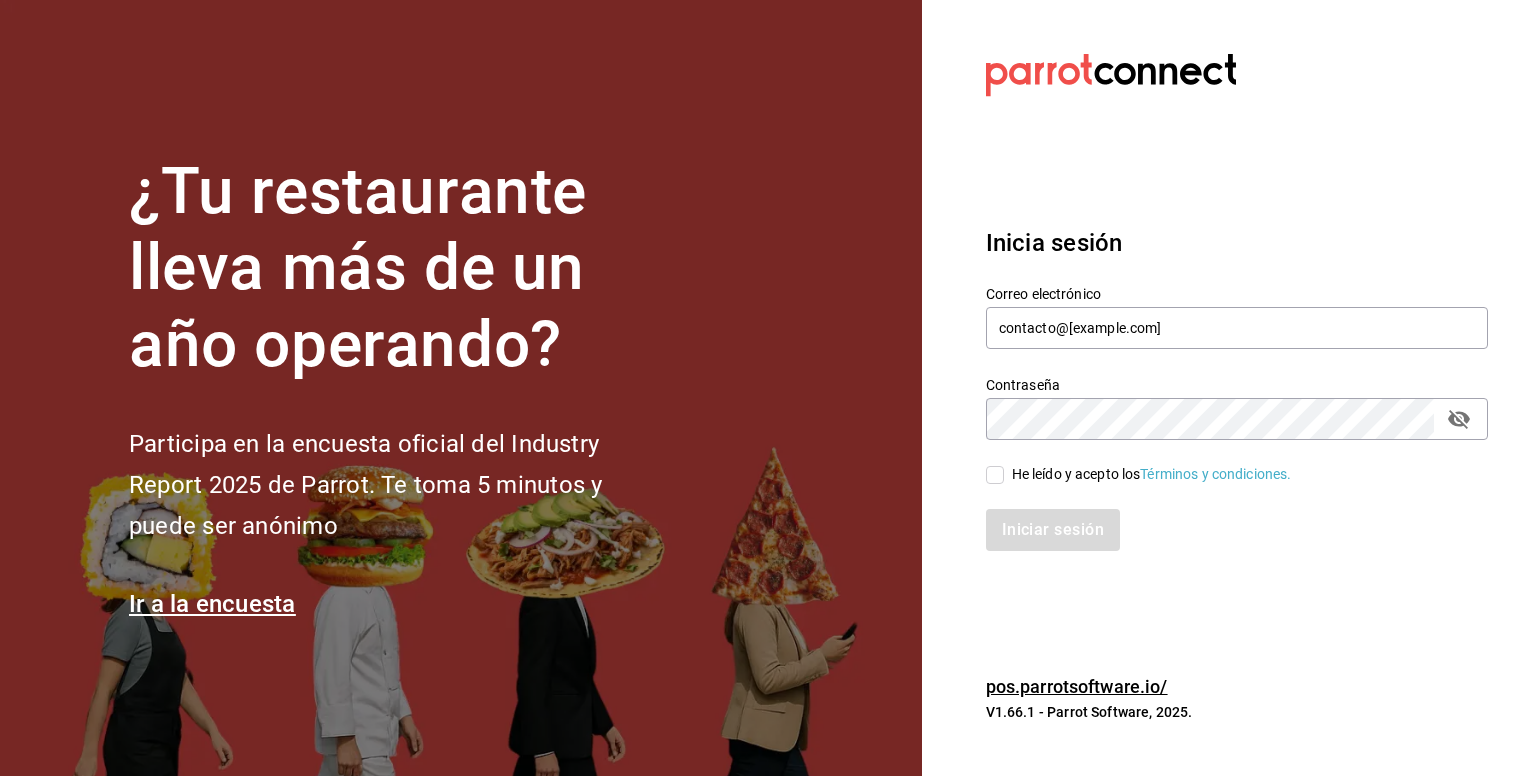 checkbox on "true" 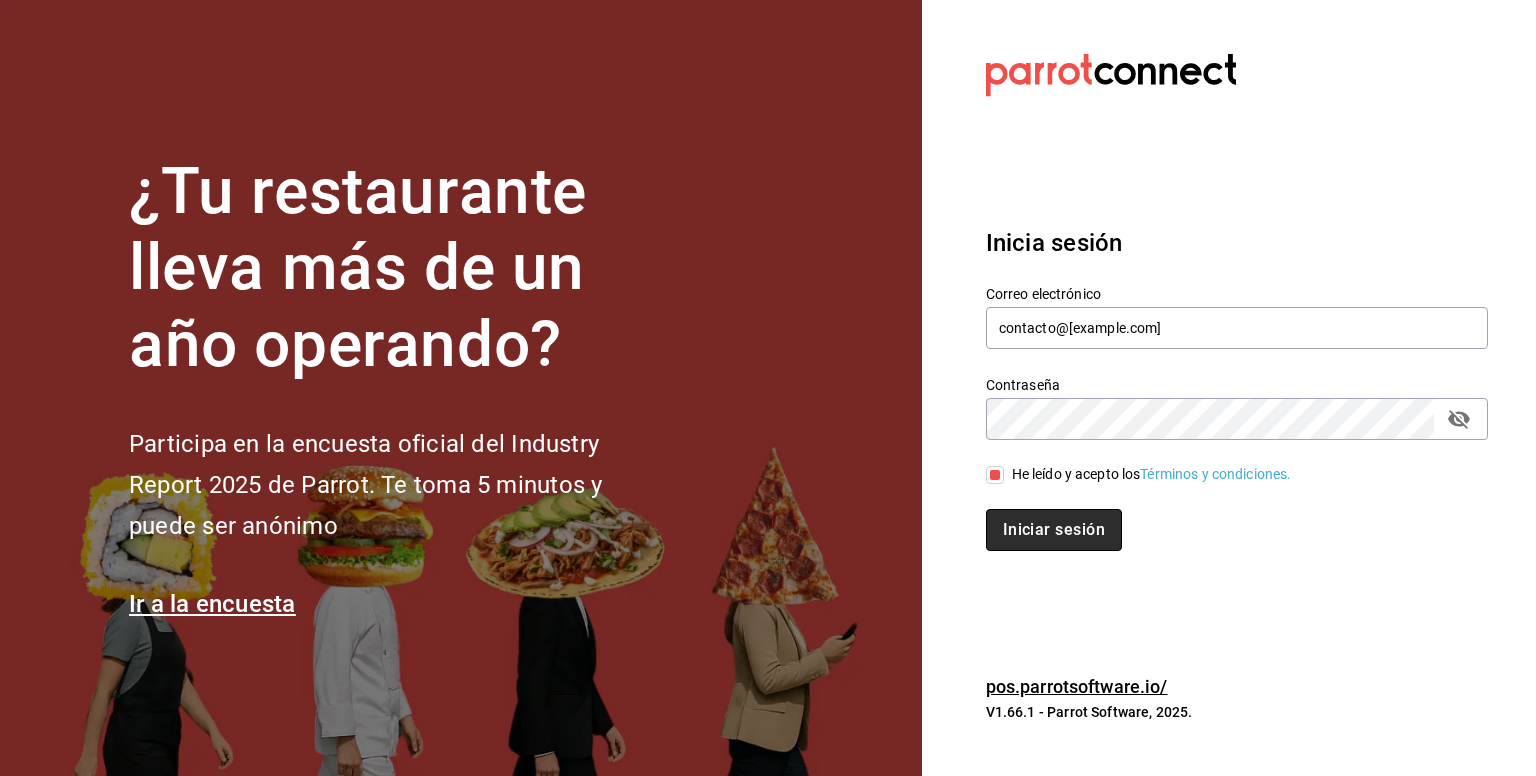 click on "Iniciar sesión" at bounding box center [1054, 530] 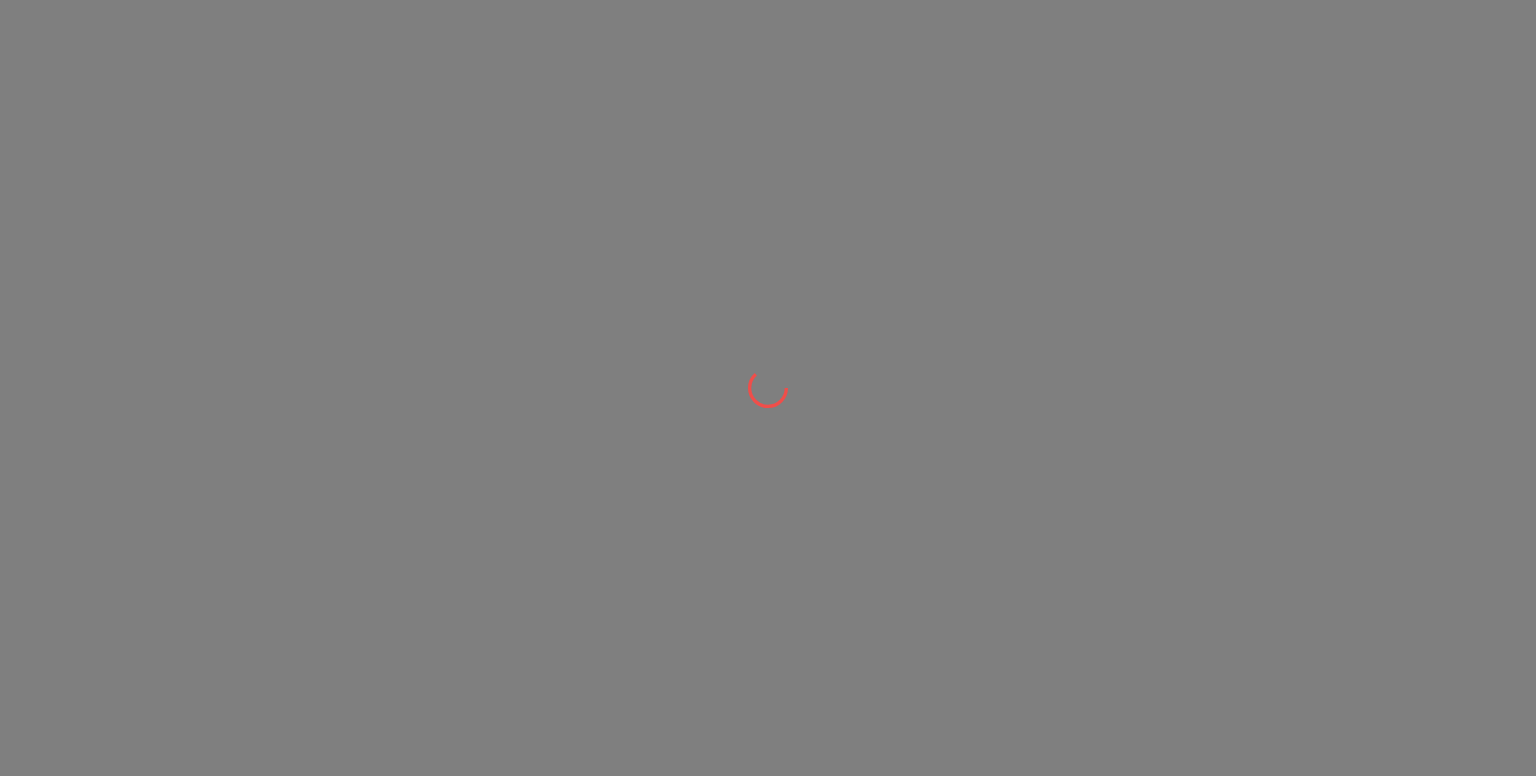 scroll, scrollTop: 0, scrollLeft: 0, axis: both 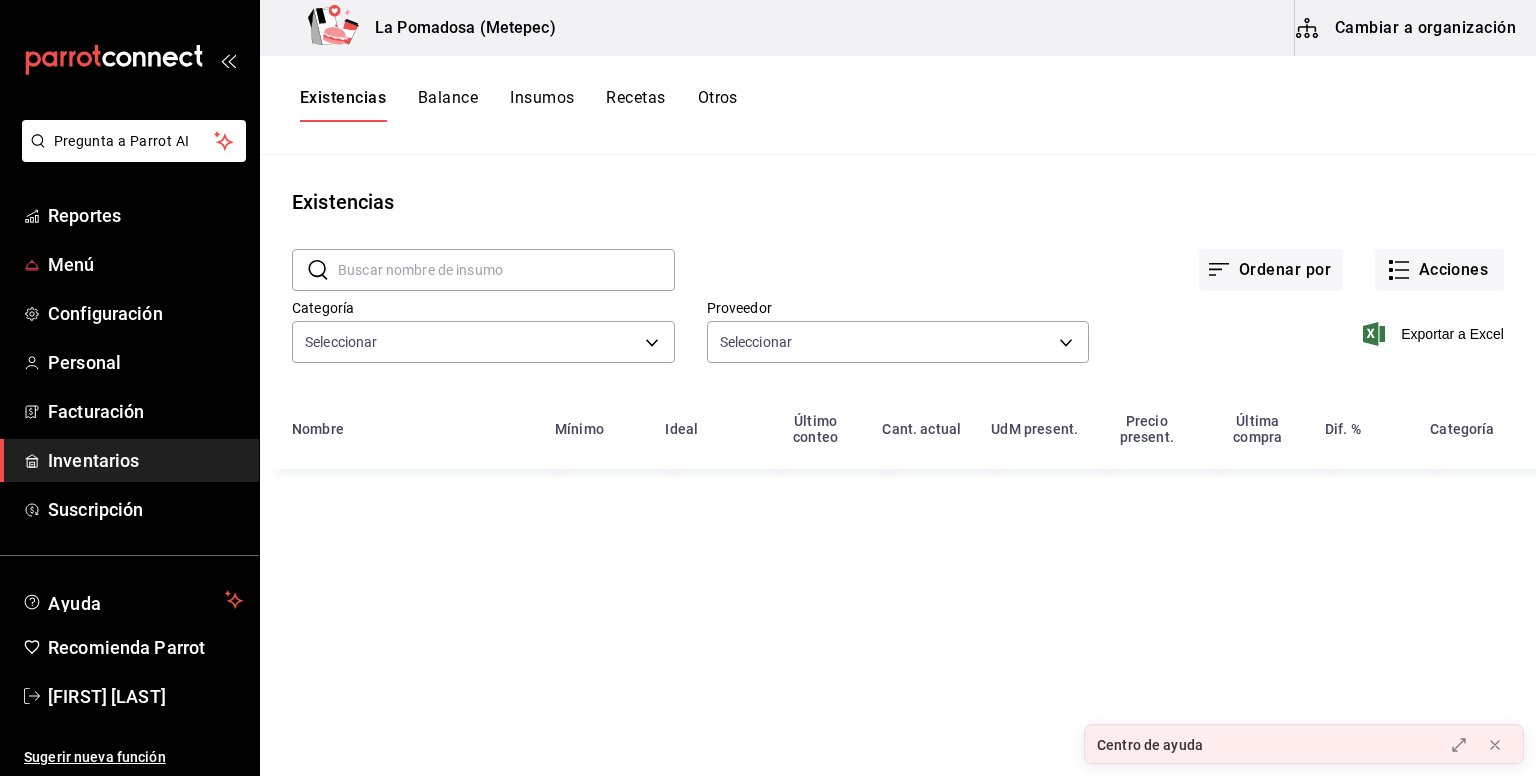type on "da665286-eb96-4e6f-8fd7-76cd67ec58e2,3dc81d95-6959-408b-ab71-3a4c6180bbe6,7b99b27d-513a-4f40-aa97-130fc407987f,5d4b3f0e-c5be-45db-b5b0-81ab884e6d35,85fde750-e9e5-40a7-b204-a10e68fb2e75,5a53e486-e01f-4375-b3c4-40a56d876da7,2d9a8d4c-68e0-4df7-9e1f-5f9b01bee052,83906a0e-b1c2-4167-ac23-b23dd2b0f04c,f07e12b7-c85b-42fd-a5af-477c685a827a,133602df-29e6-4474-a6ac-83eeb5e8b4bd,6fbce627-5999-4c51-a758-cc6a24d07cdd,47d98546-6303-4524-be2d-9f84b7a3b6ec,426e67eb-0fa1-40dc-82b5-576a1d3eeceb,8c24c2ba-b3b2-47c5-94b8-e793936c39d8,30abd554-9ddc-4c84-ab92-b44d739083d3,75fd117f-be83-4433-94d7-76fb3d5e4270,4e0c172a-0b01-4bfc-be5b-cf7e60133c05,fb29476a-60a6-4b27-8fb5-5583b2c1156b,e7c3aa9b-49d1-4af3-9df9-05ffa3952890" 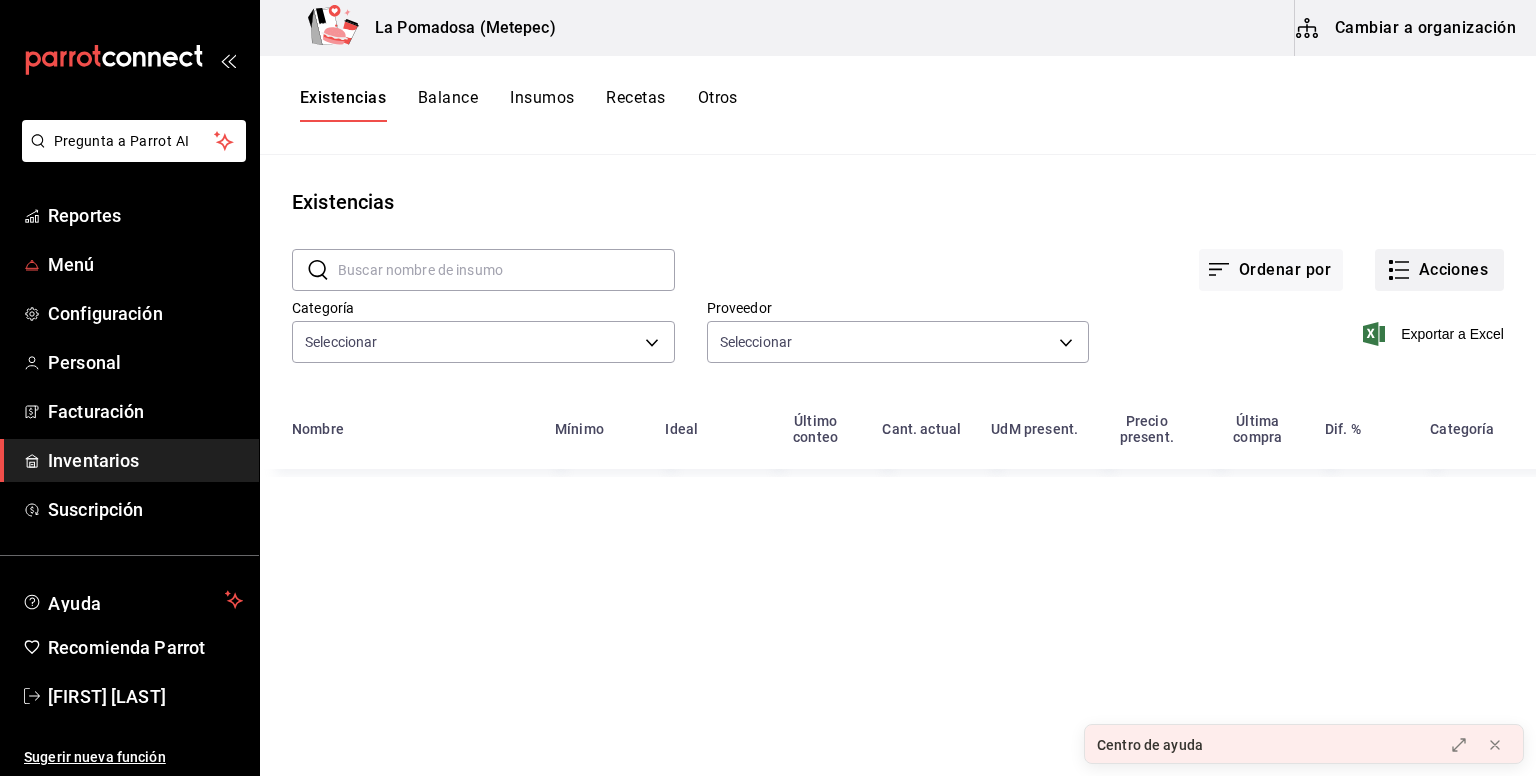 click on "Acciones" at bounding box center [1439, 270] 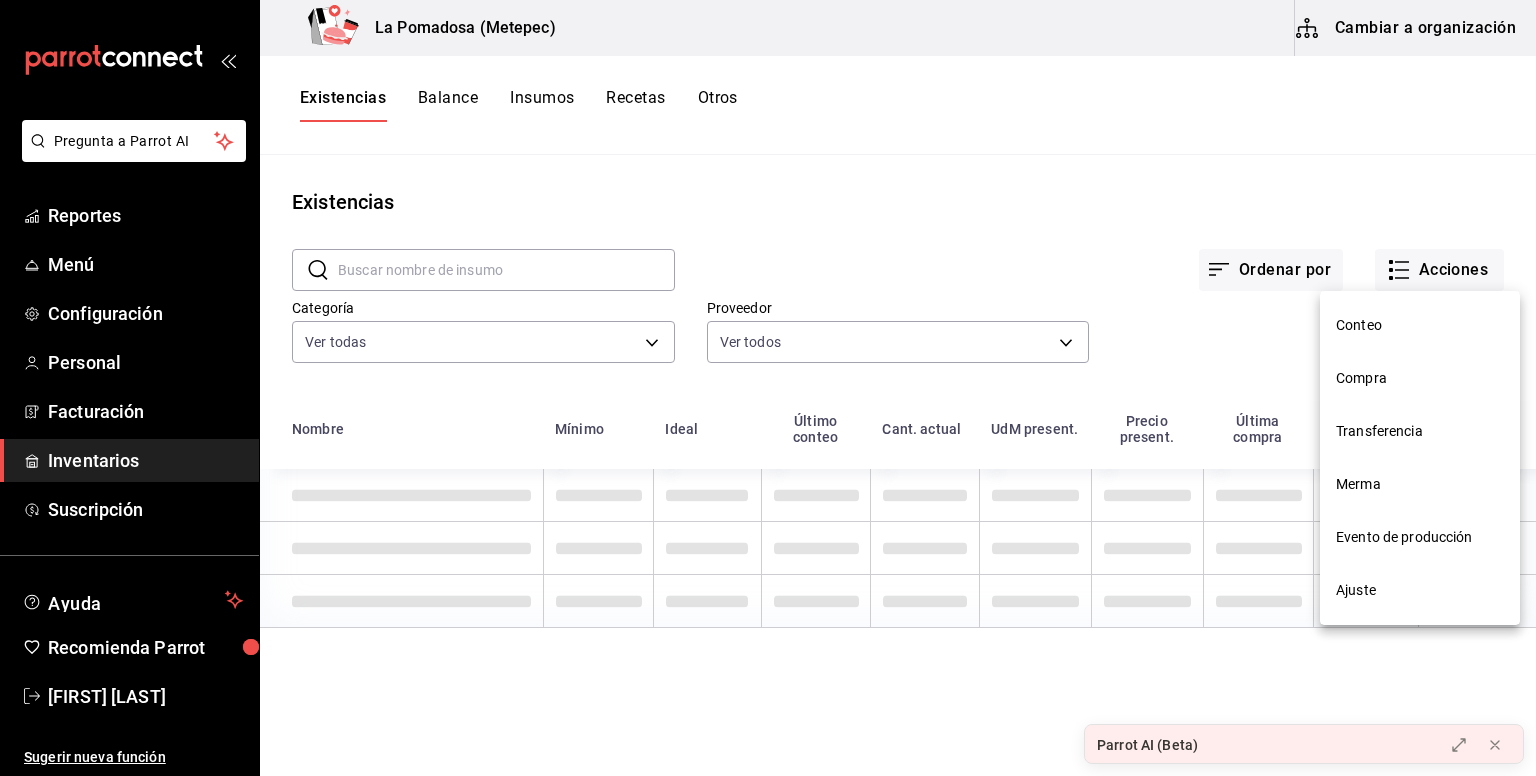 click on "Compra" at bounding box center [1420, 378] 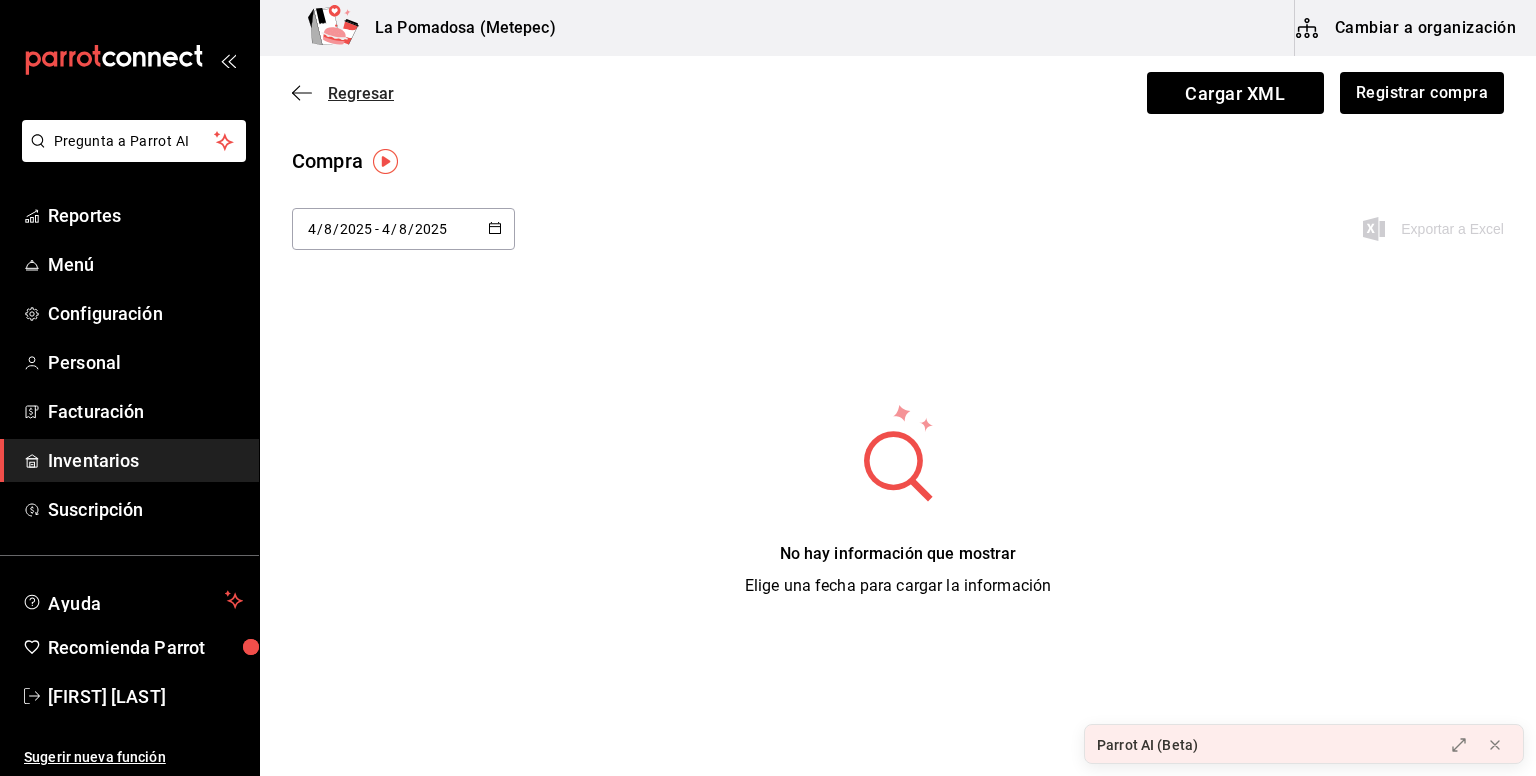 click on "Regresar" at bounding box center (361, 93) 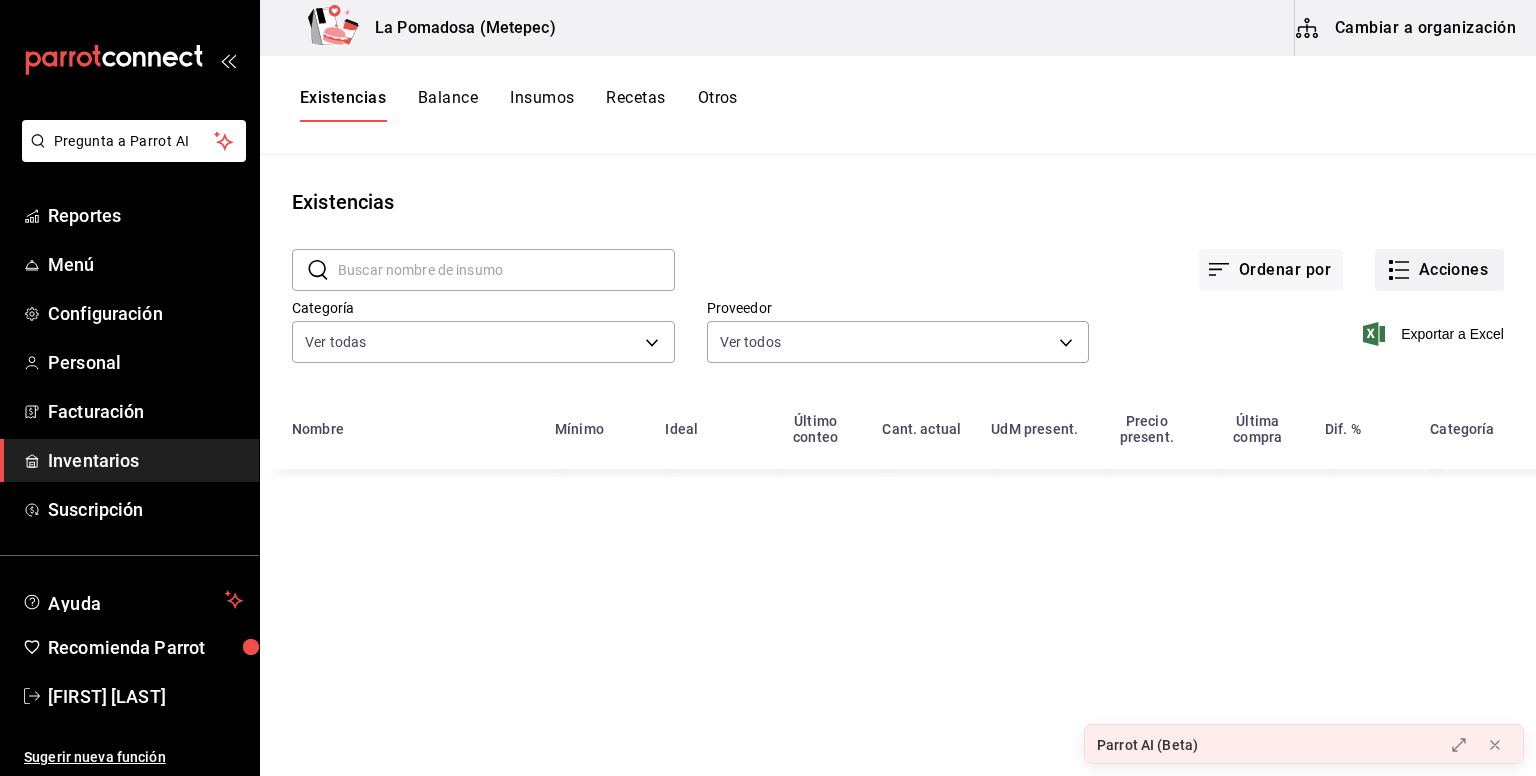 click on "Acciones" at bounding box center (1439, 270) 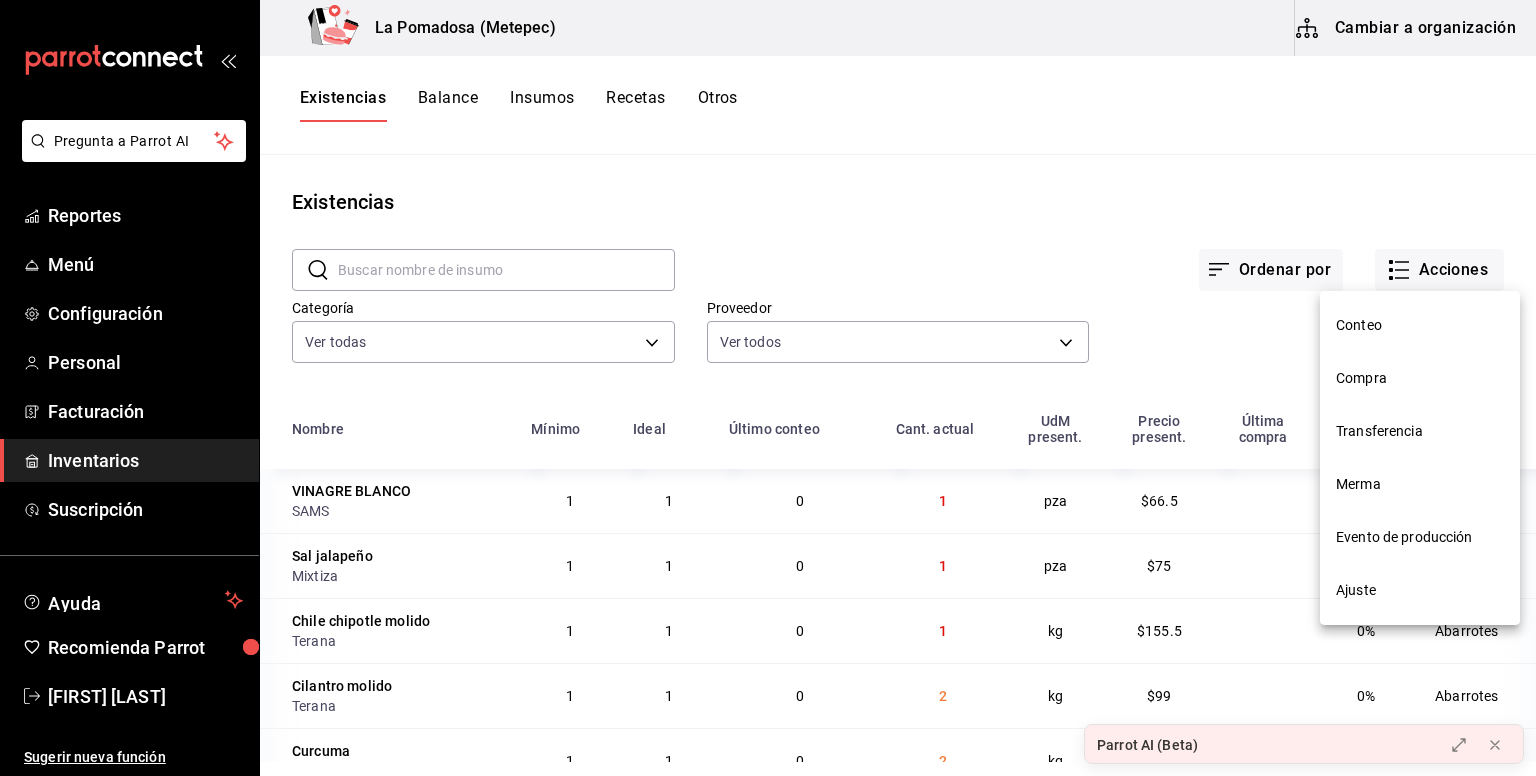 click on "Conteo" at bounding box center [1420, 325] 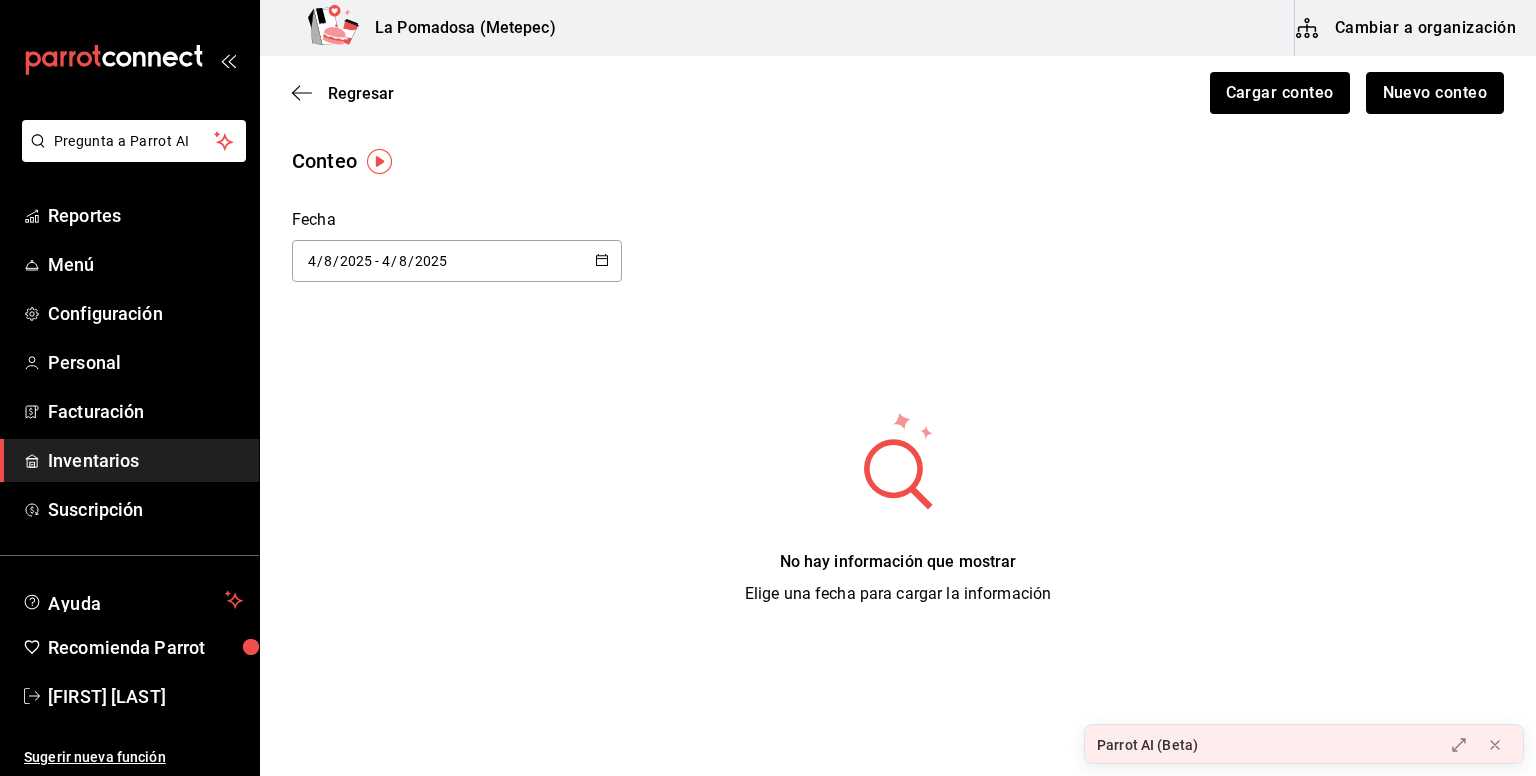 click on "Nuevo conteo" at bounding box center (1435, 93) 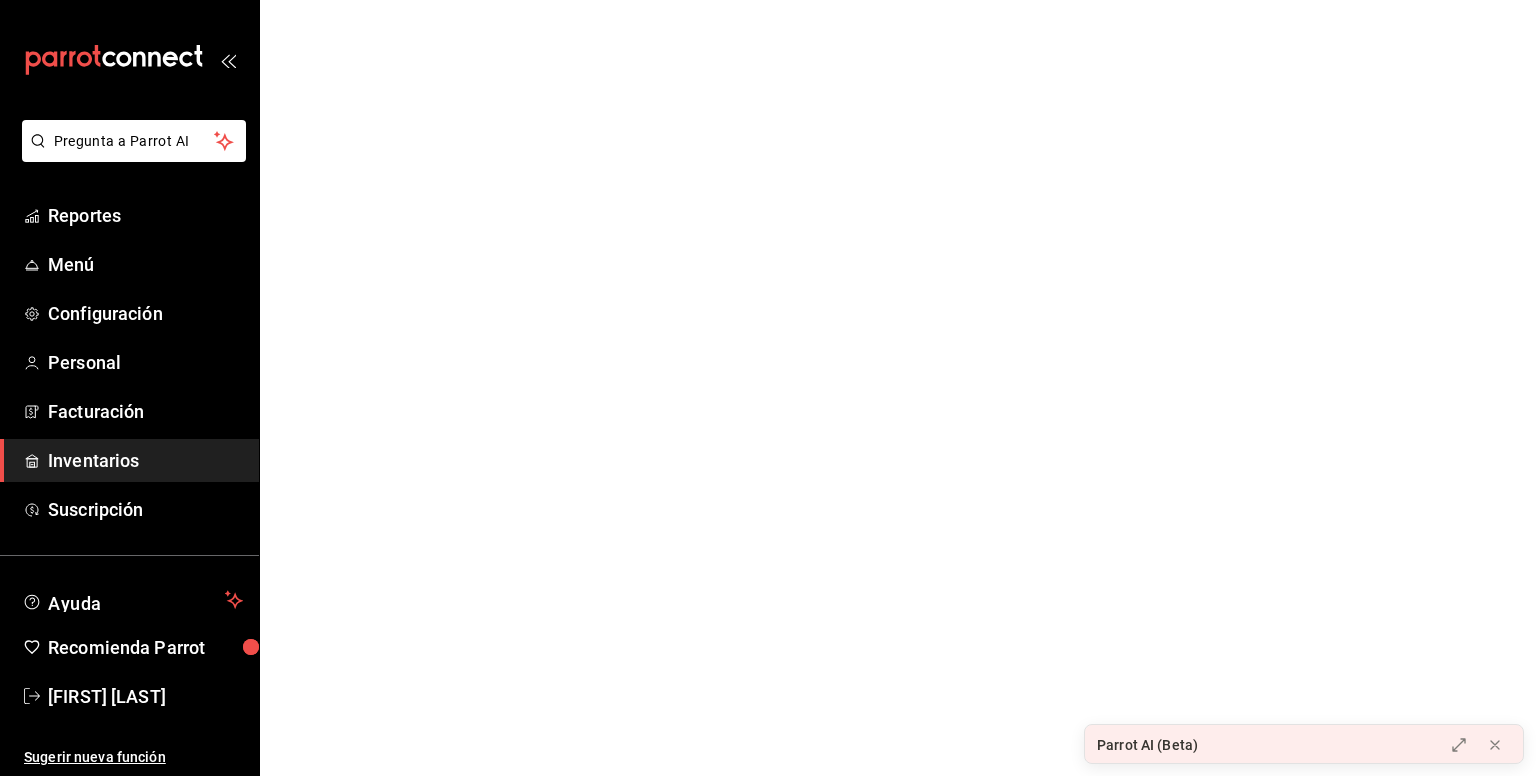 click on "Pregunta a Parrot AI Reportes   Menú   Configuración   Personal   Facturación   Inventarios   Suscripción   Ayuda Recomienda Parrot   [FIRST] [LAST]   Sugerir nueva función   La Pomadosa (Metepec) Cambiar a organización Regresar Cargar conteo Nuevo conteo Conteo Fecha 2025-08-04 4 / 8 / 2025 - 2025-08-04 4 / 8 / 2025 No hay información que mostrar Elige una fecha para cargar la información Pregunta a Parrot AI Reportes   Menú   Configuración   Personal   Facturación   Inventarios   Suscripción   Ayuda Recomienda Parrot   [FIRST] [LAST]   Sugerir nueva función   GANA 1 MES GRATIS EN TU SUSCRIPCIÓN AQUÍ ¿Recuerdas cómo empezó tu restaurante?
Hoy puedes ayudar a un colega a tener el mismo cambio que tú viviste.
Recomienda Parrot directamente desde tu Portal Administrador.
Es fácil y rápido.
🎁 Por cada restaurante que se una, ganas 1 mes gratis. Ver video tutorial Ir a video Parrot AI (Beta) Visitar centro de ayuda ([PHONE]) ([EMAIL])" at bounding box center [768, 0] 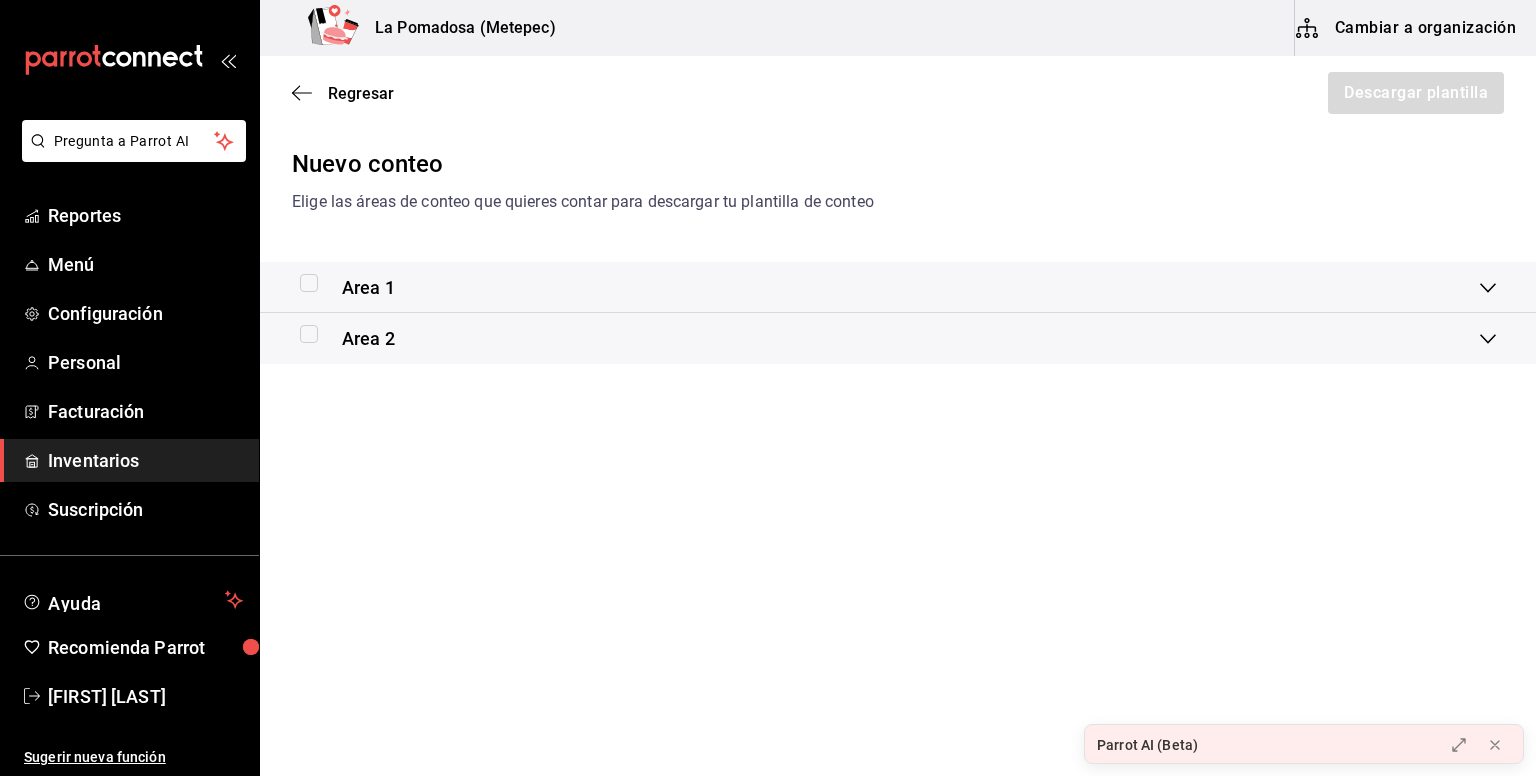 click at bounding box center (309, 283) 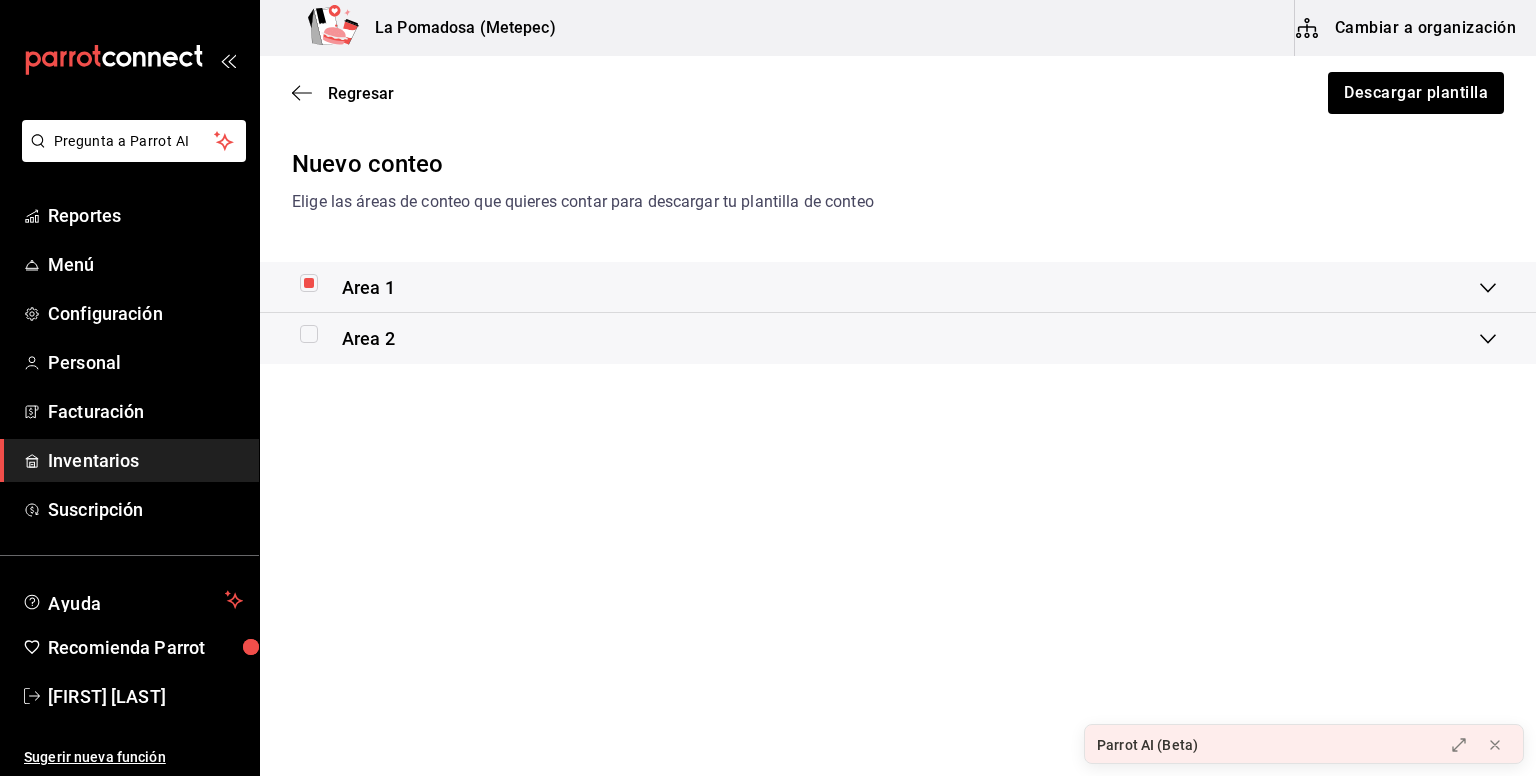 click at bounding box center (309, 334) 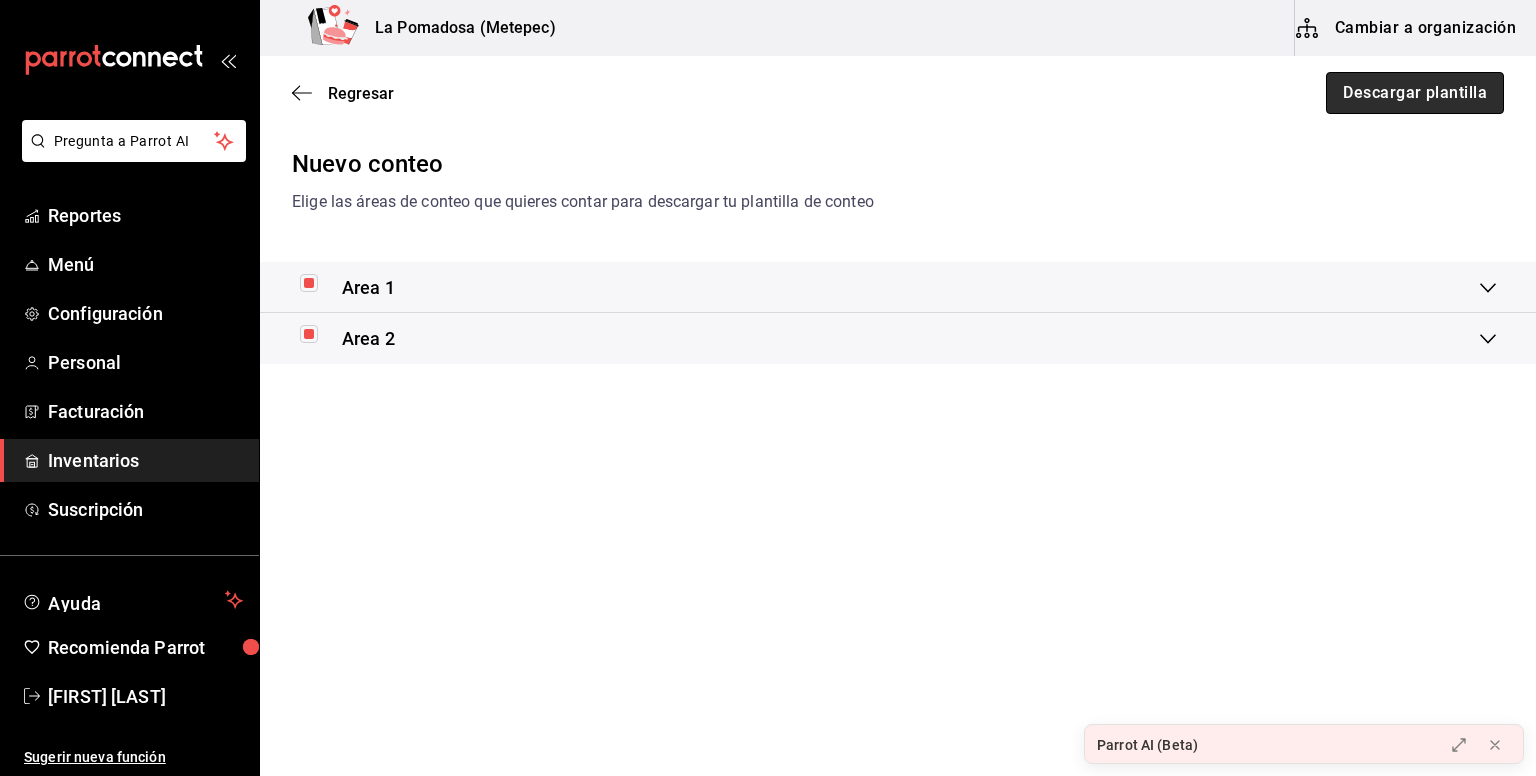 click on "Descargar plantilla" at bounding box center [1415, 93] 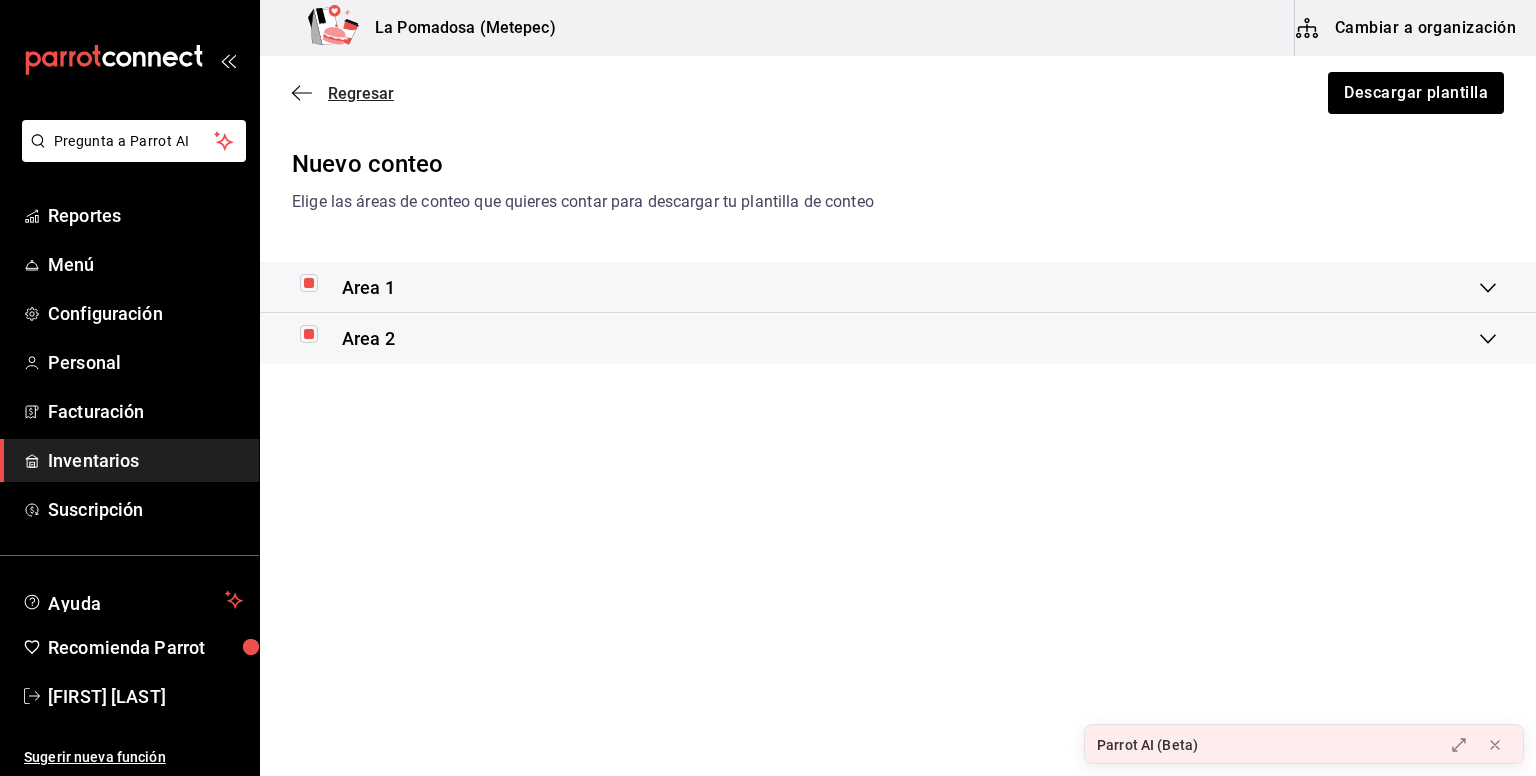 click on "Regresar" at bounding box center (361, 93) 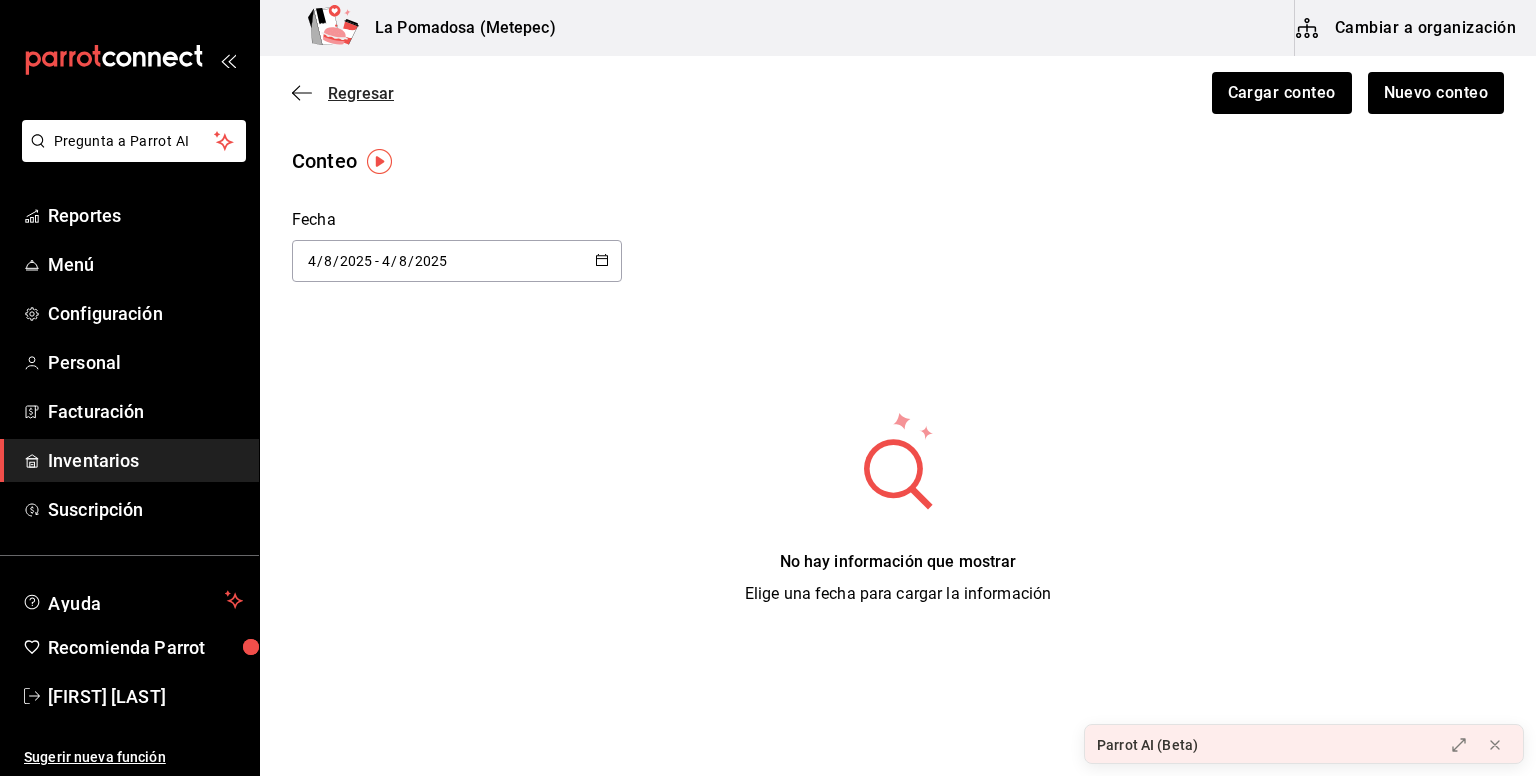 click on "Regresar" at bounding box center [361, 93] 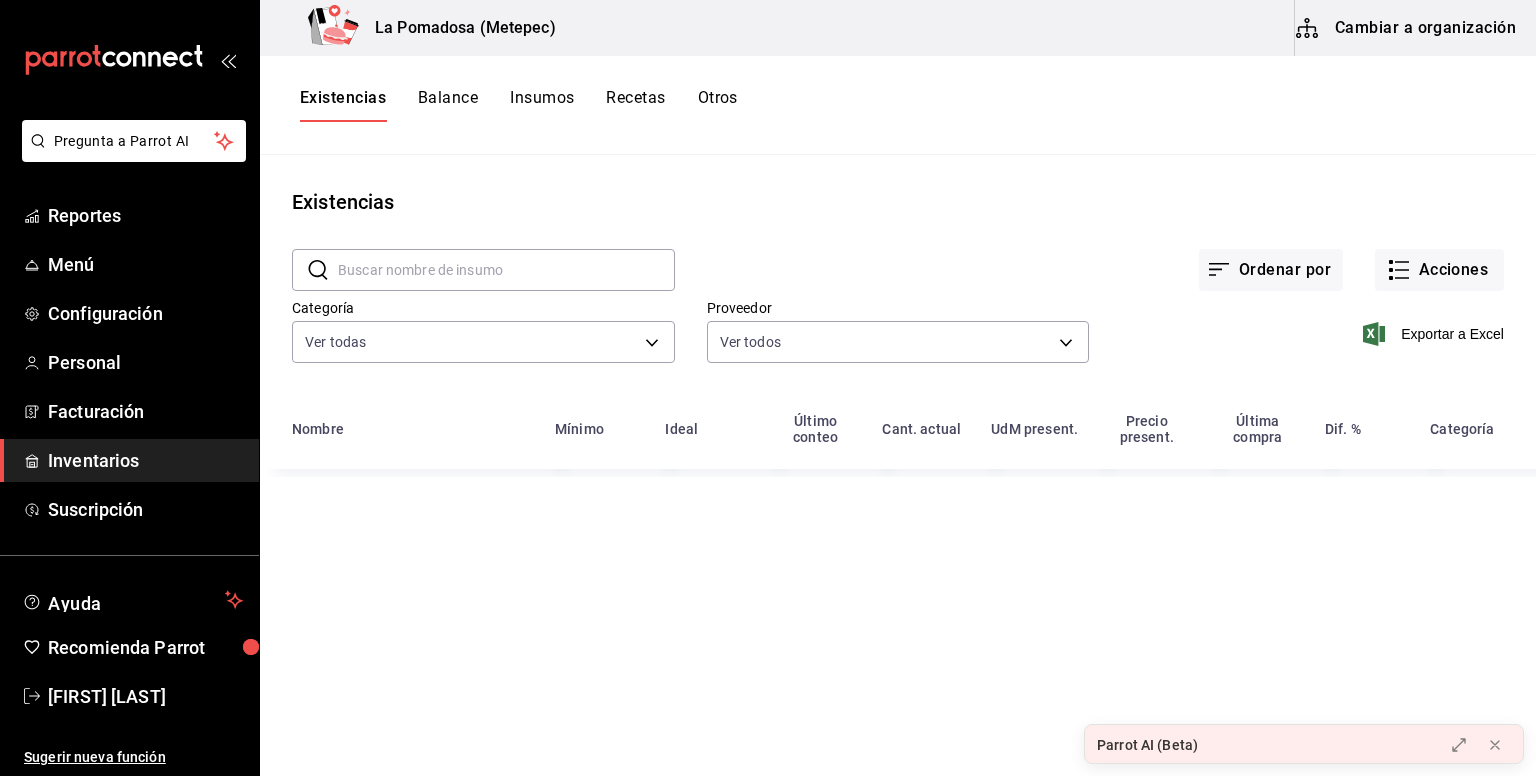 click on "Existencias" at bounding box center [343, 105] 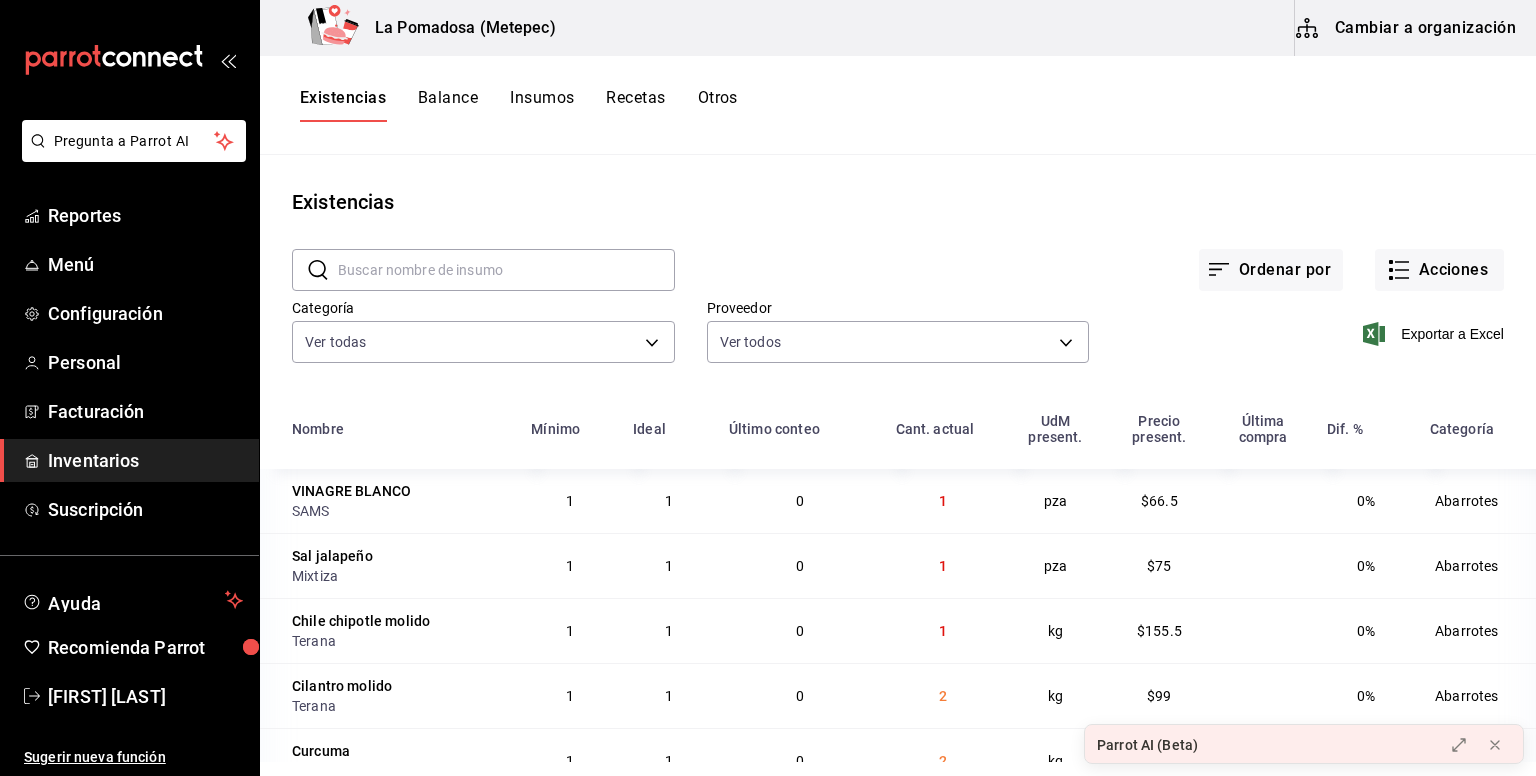 click at bounding box center (506, 270) 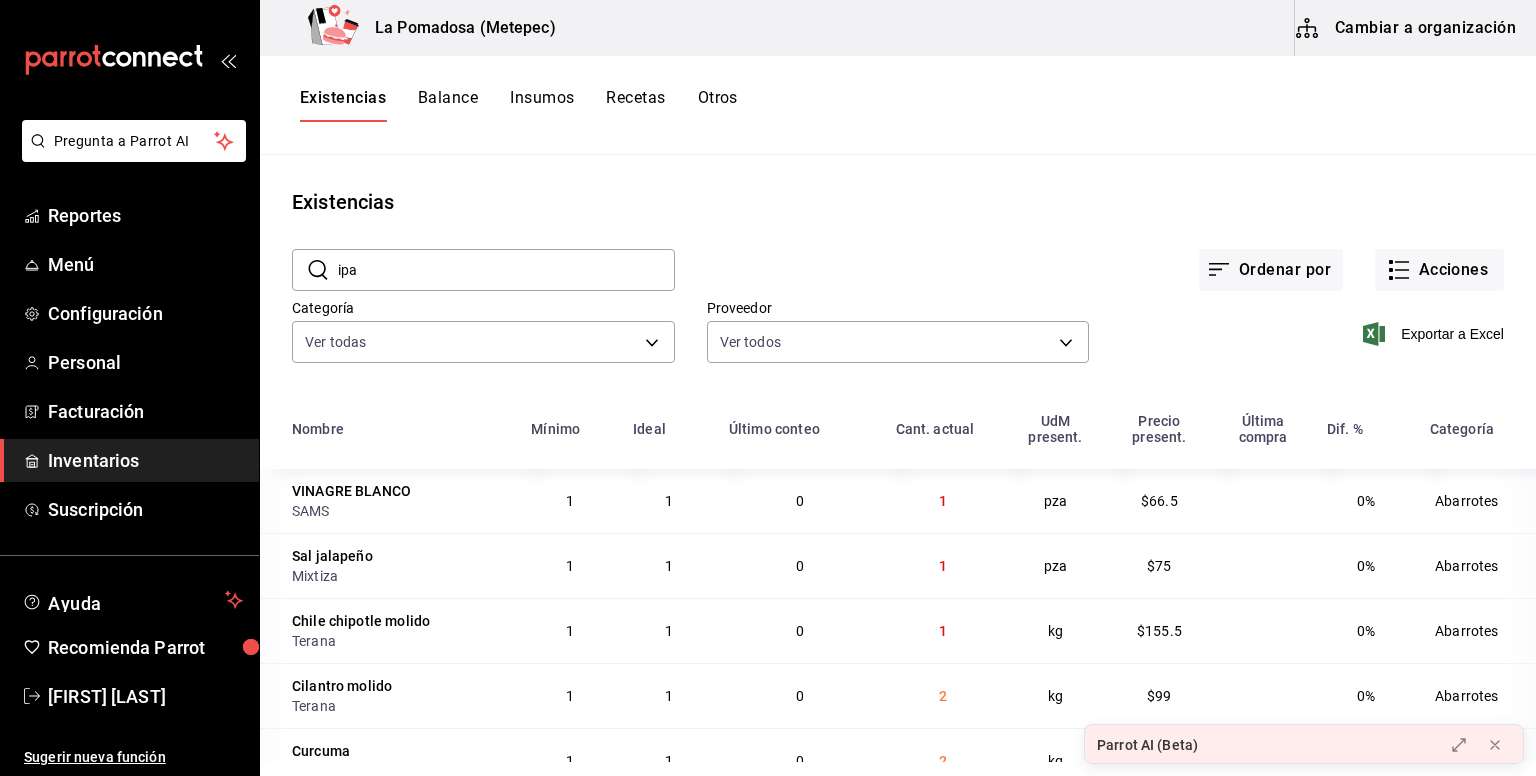 type on "ipa" 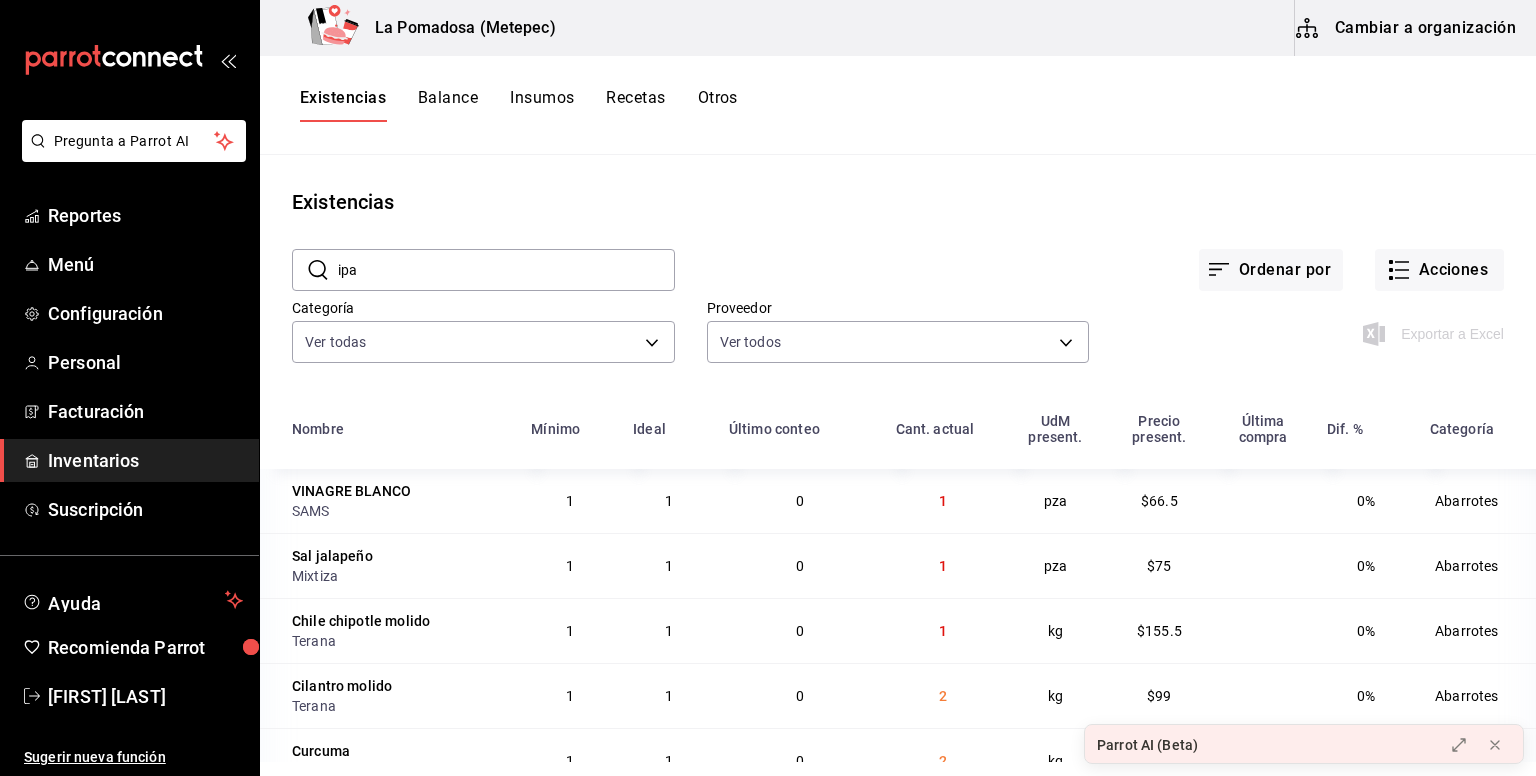 click on "ipa" at bounding box center [506, 270] 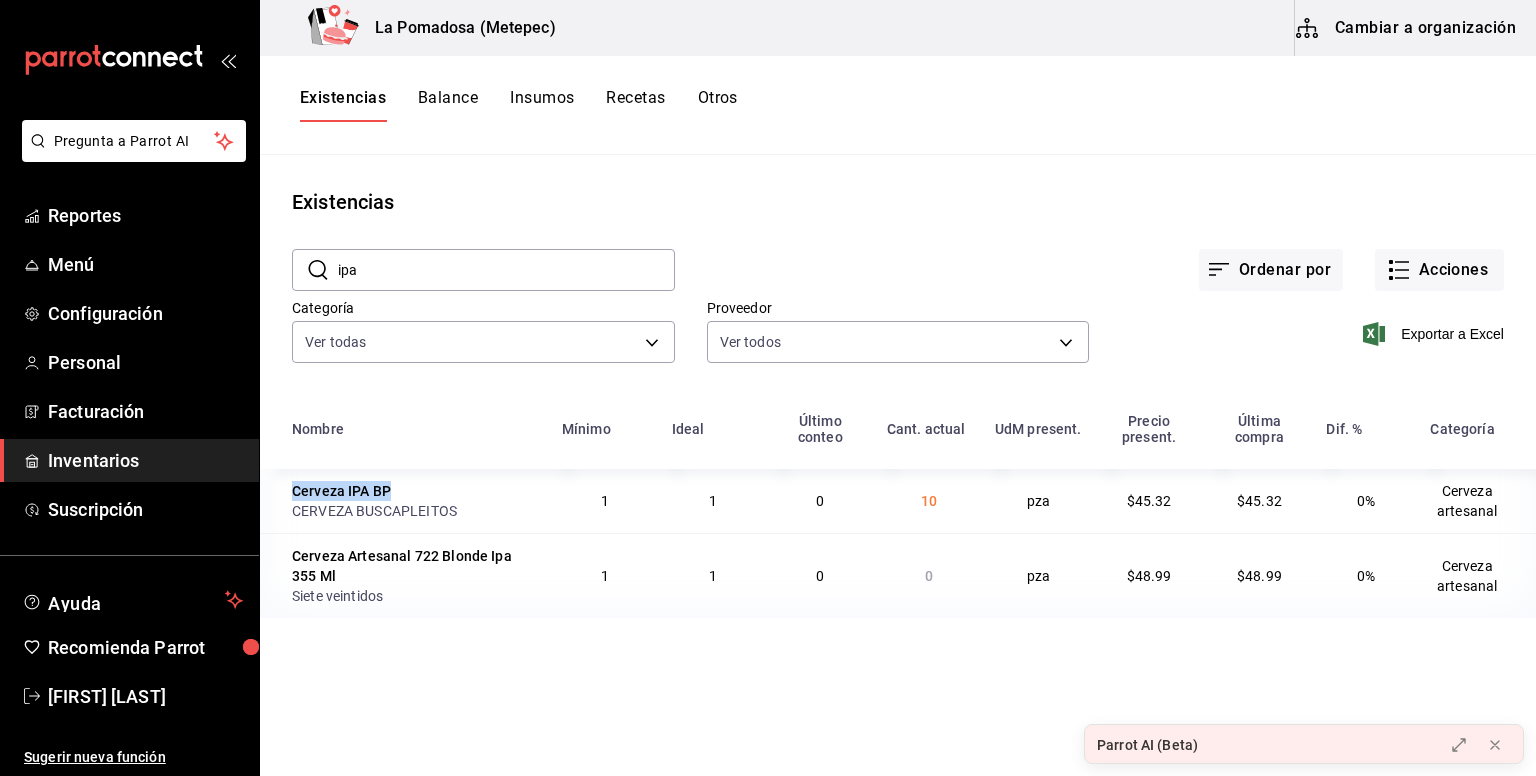 drag, startPoint x: 296, startPoint y: 494, endPoint x: 402, endPoint y: 492, distance: 106.01887 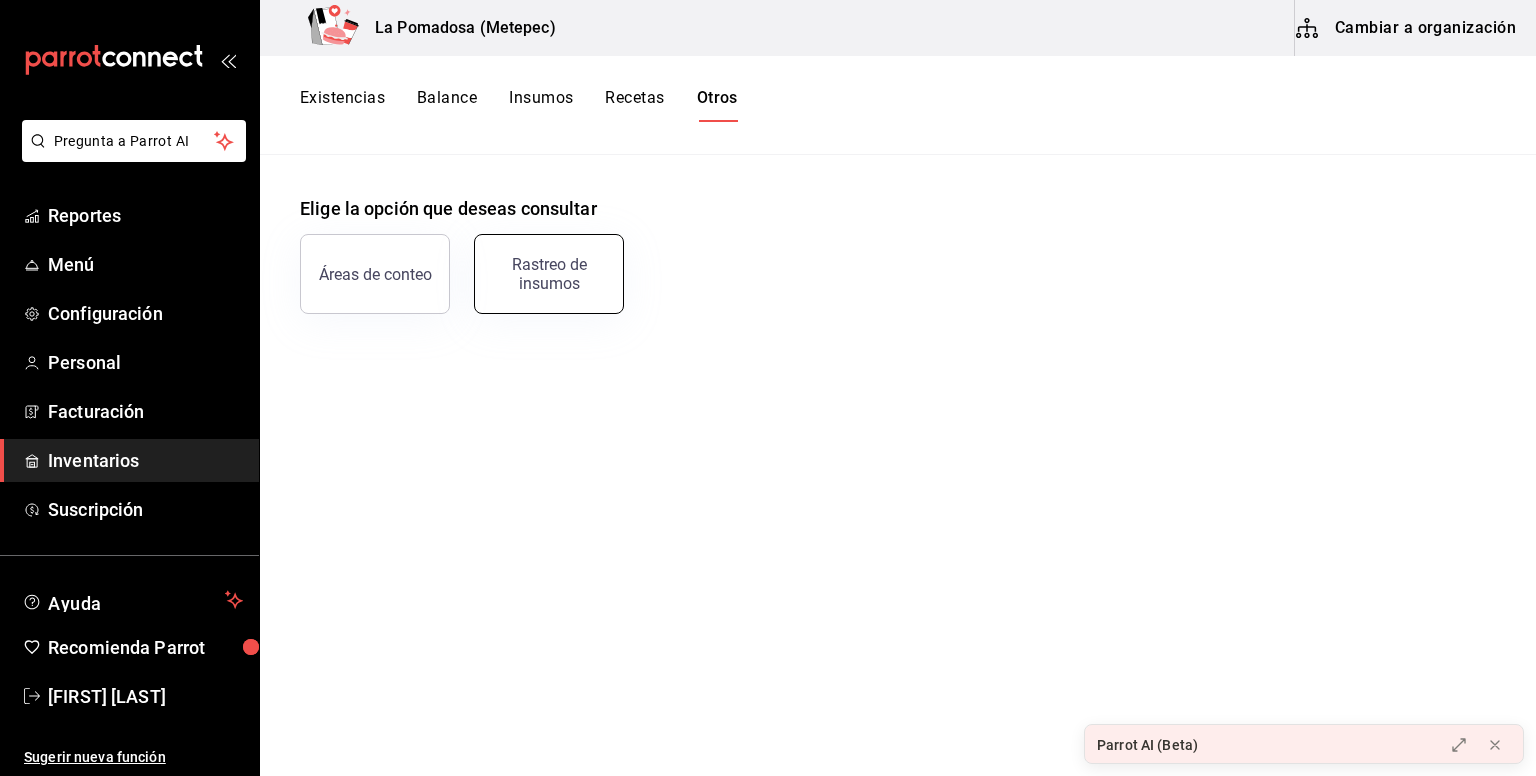 click on "Rastreo de insumos" at bounding box center [549, 274] 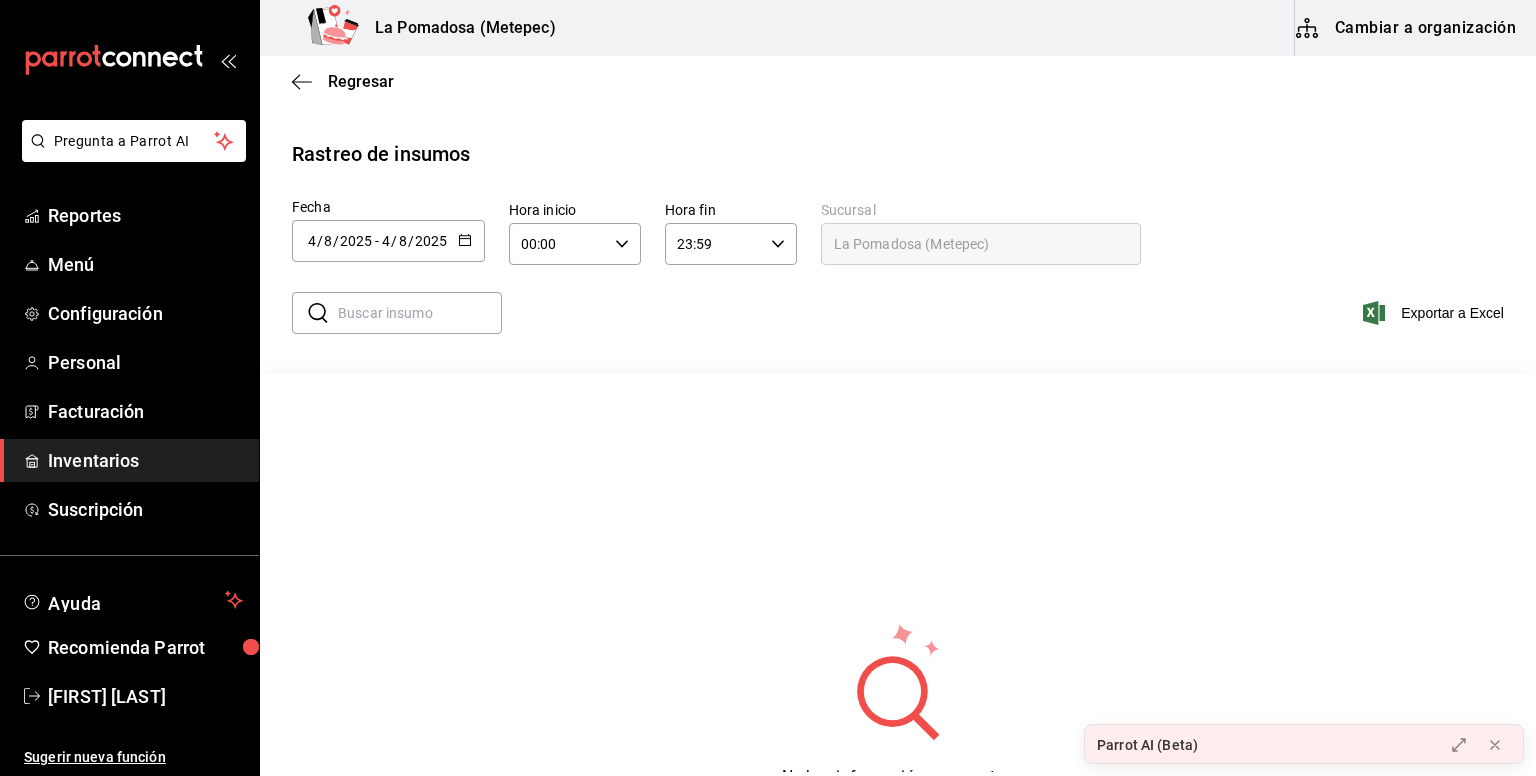 click at bounding box center [420, 313] 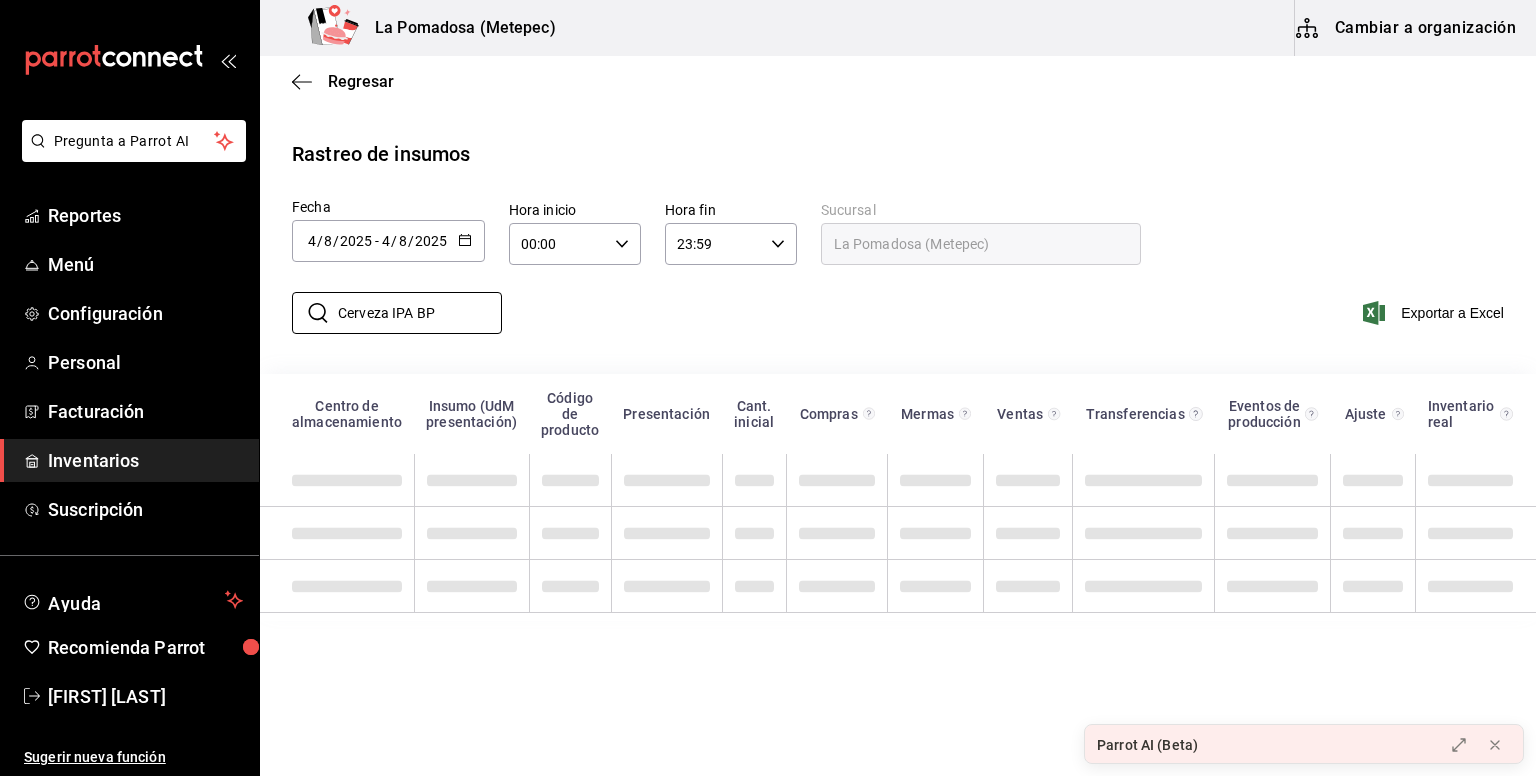 type on "Cerveza IPA BP" 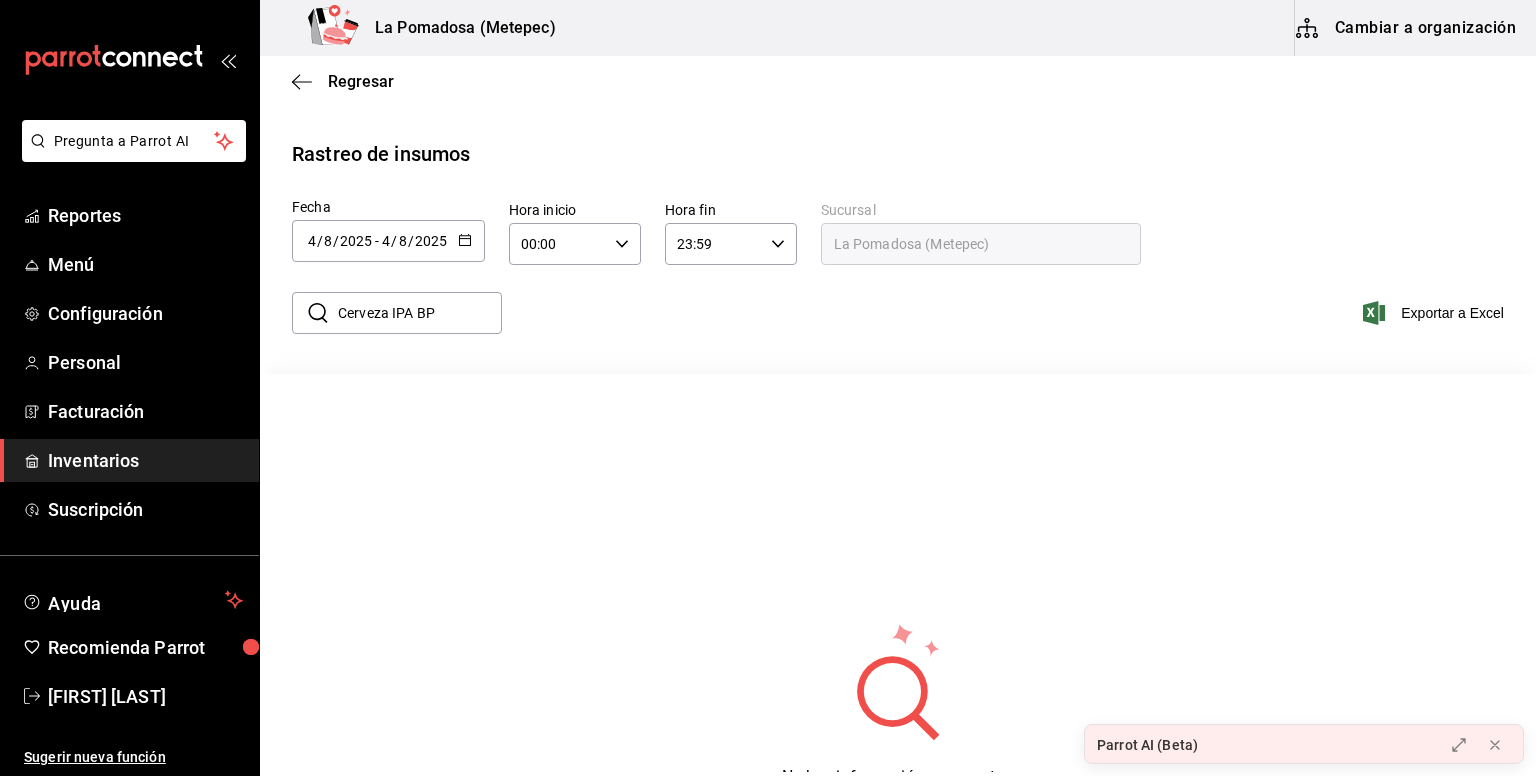 click 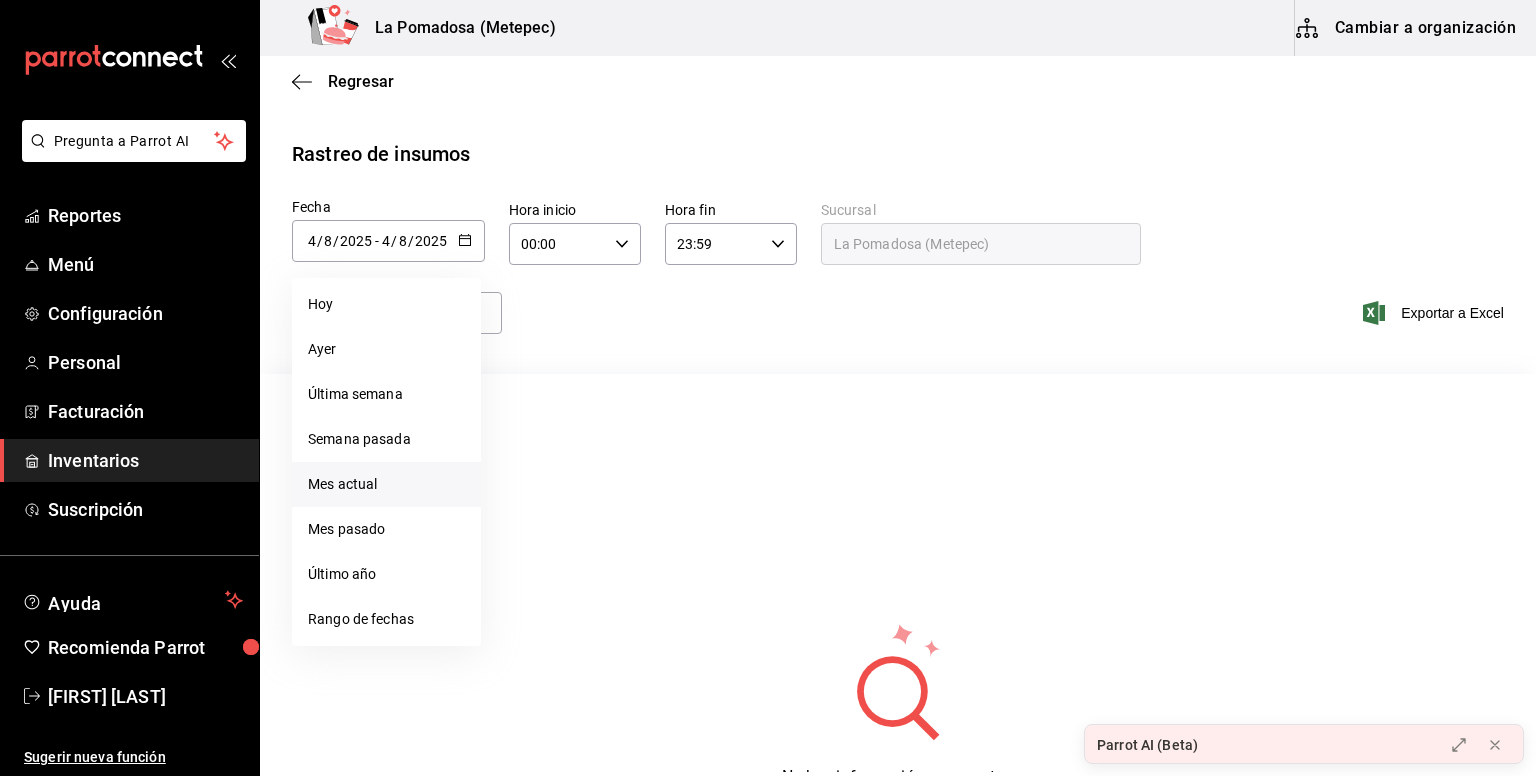 click on "Mes actual" at bounding box center (386, 484) 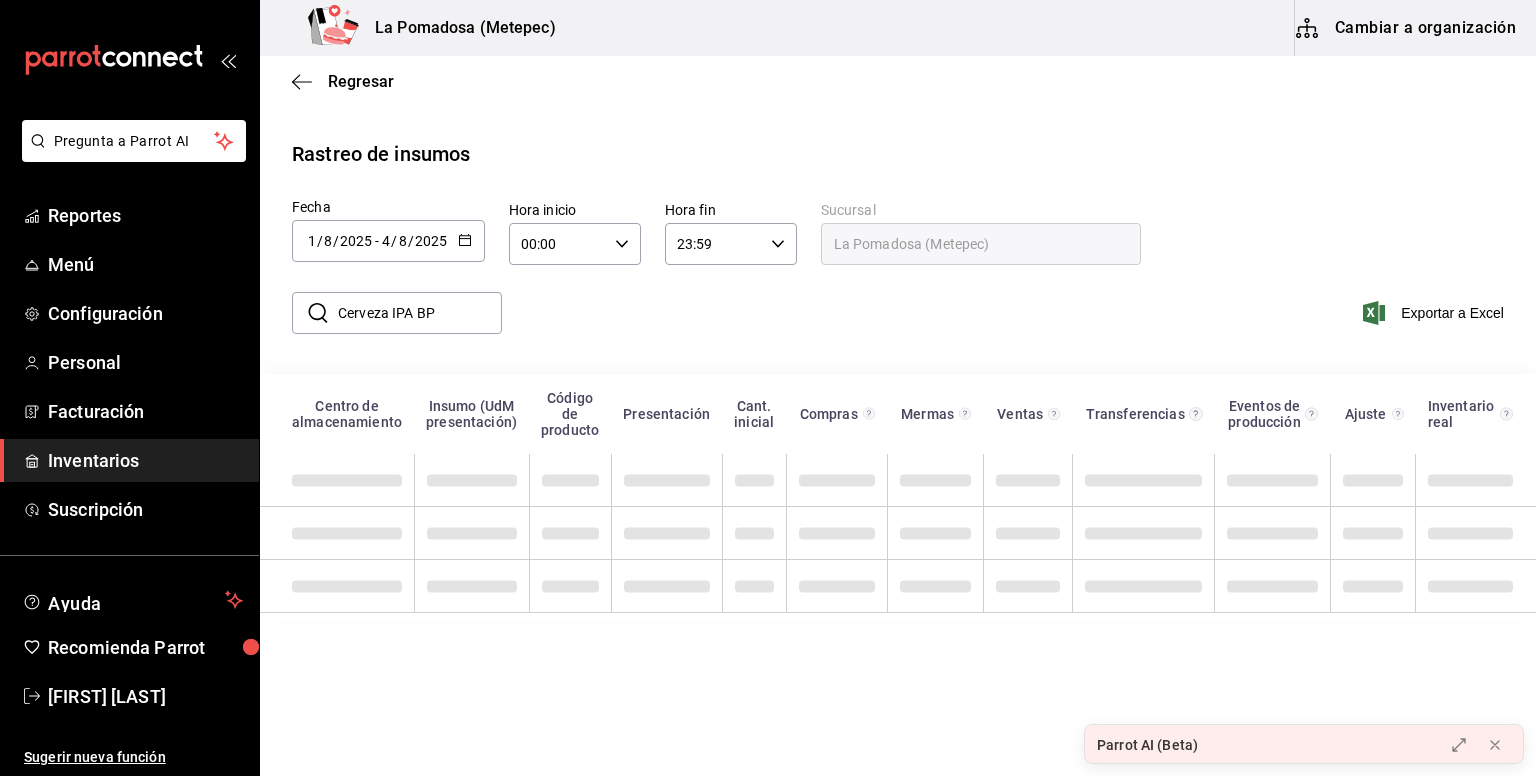 click on "​ Cerveza IPA BP ​ Exportar a Excel" at bounding box center [890, 321] 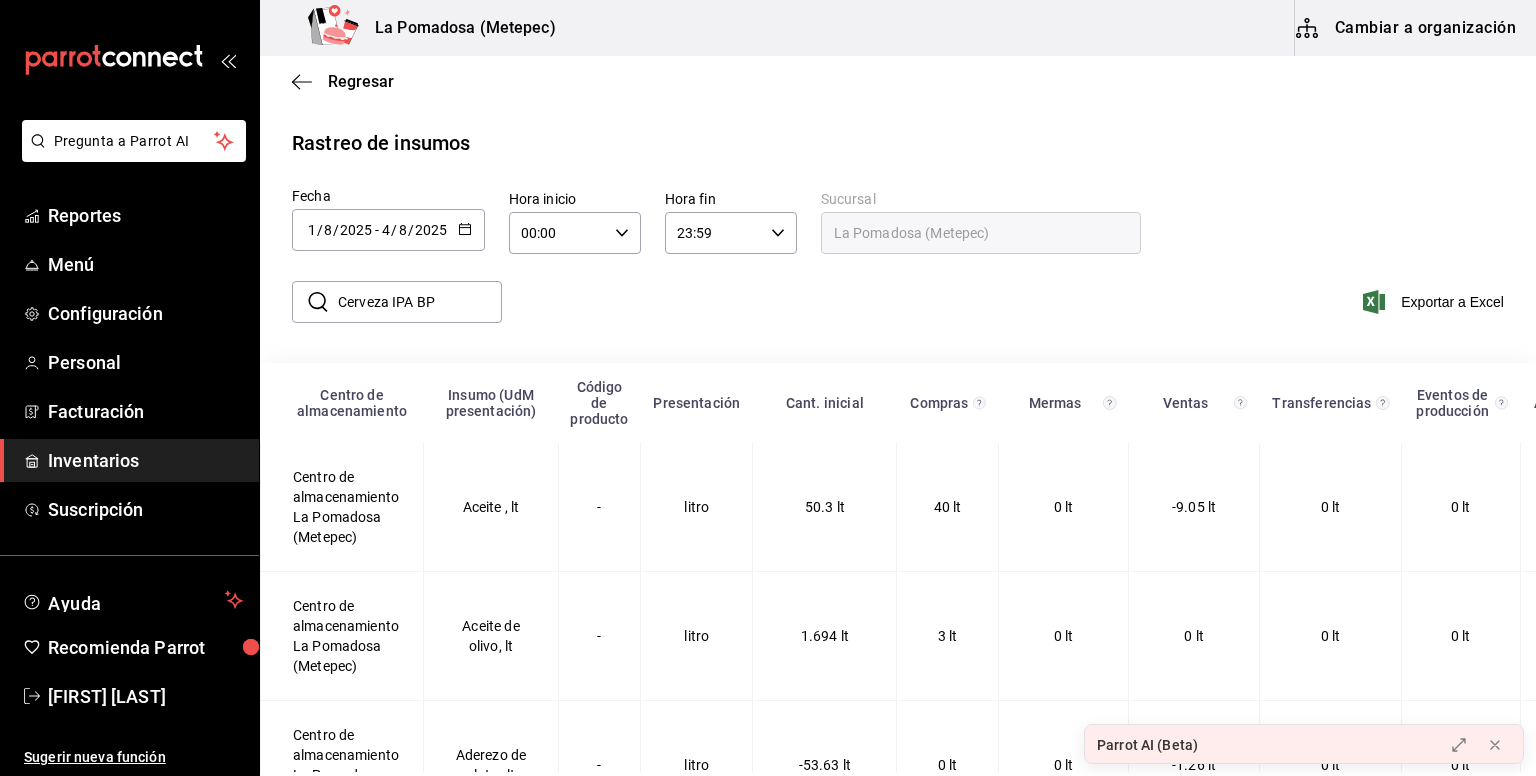 scroll, scrollTop: 12, scrollLeft: 0, axis: vertical 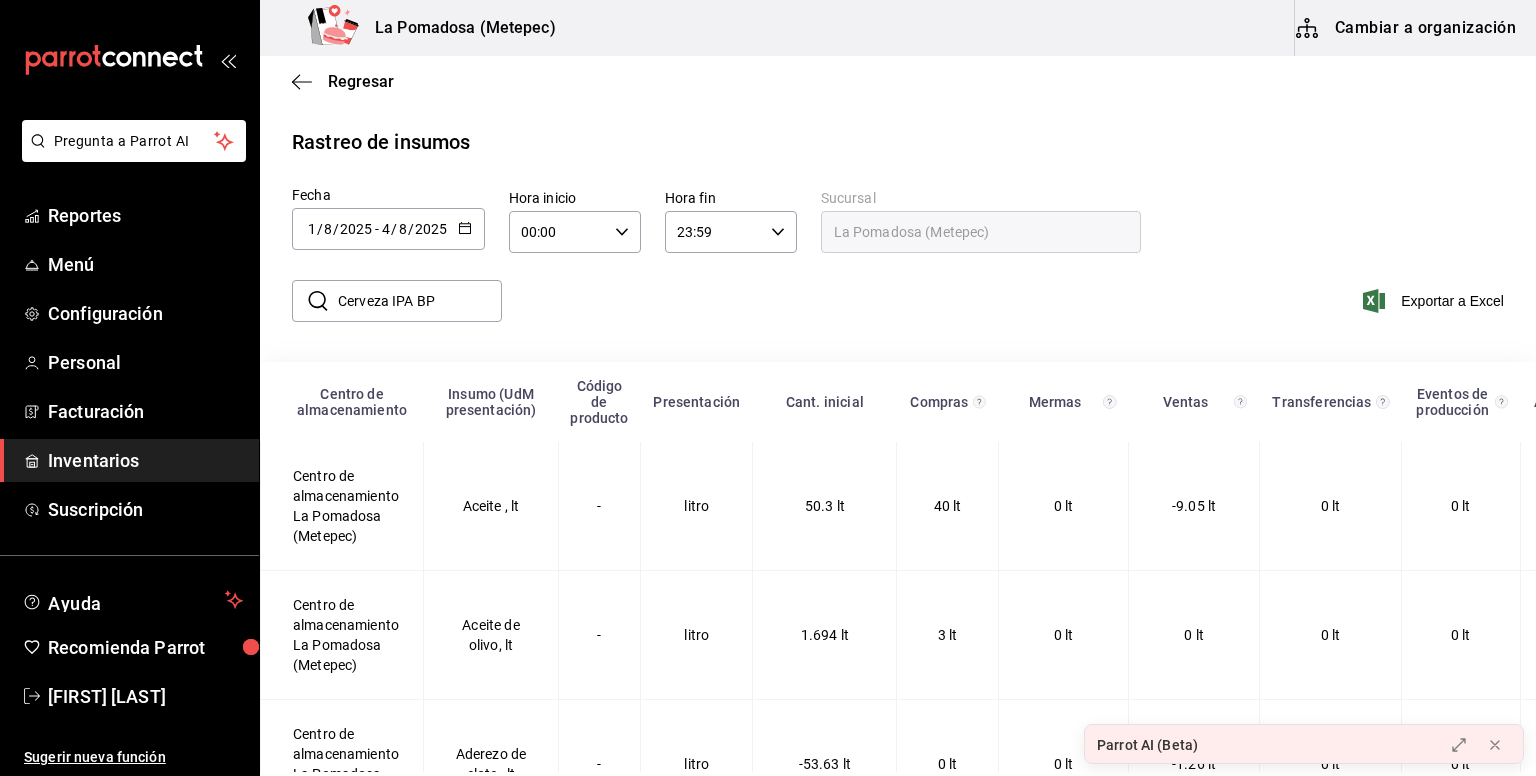 click on "Cerveza IPA BP" at bounding box center (420, 301) 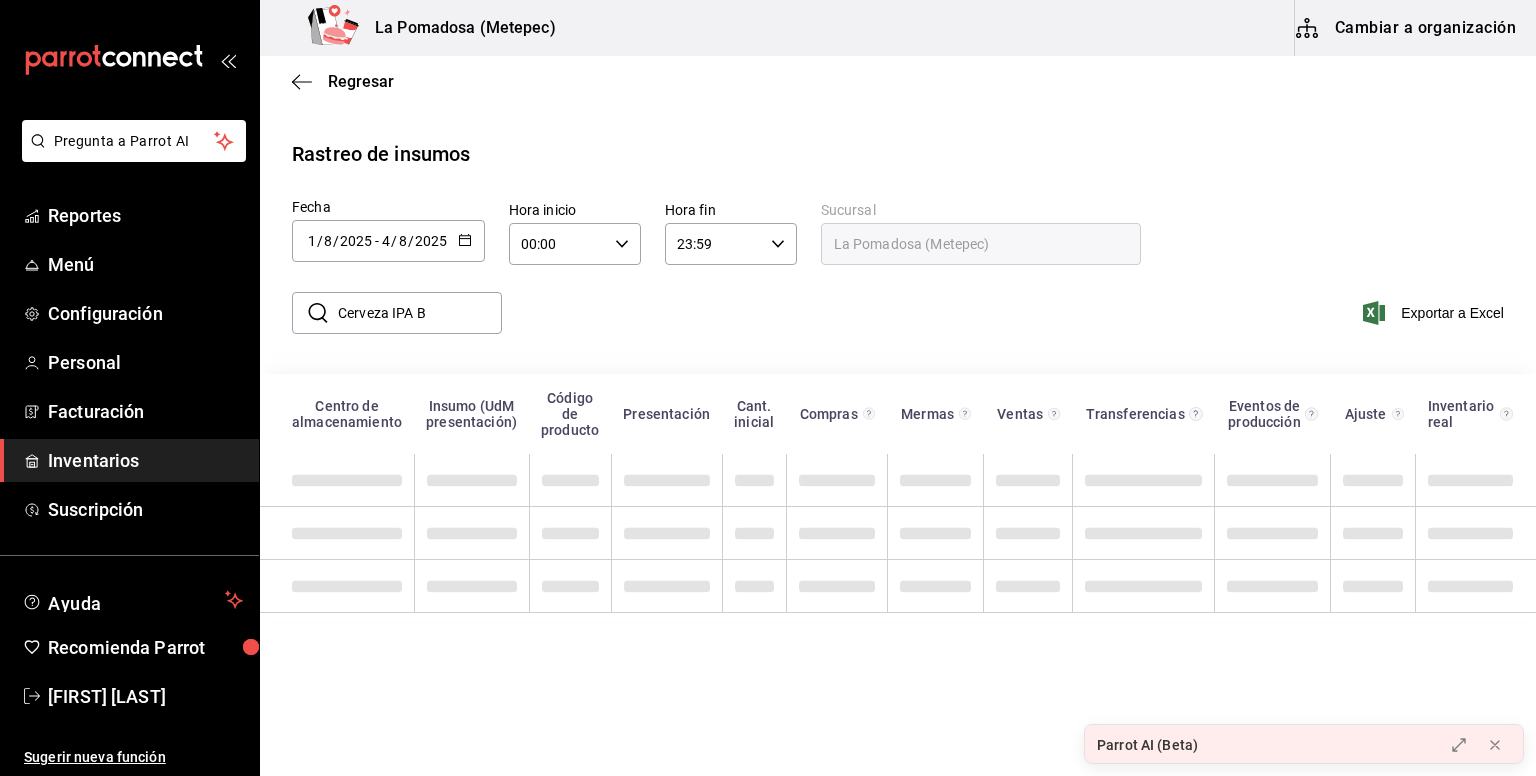 scroll, scrollTop: 0, scrollLeft: 0, axis: both 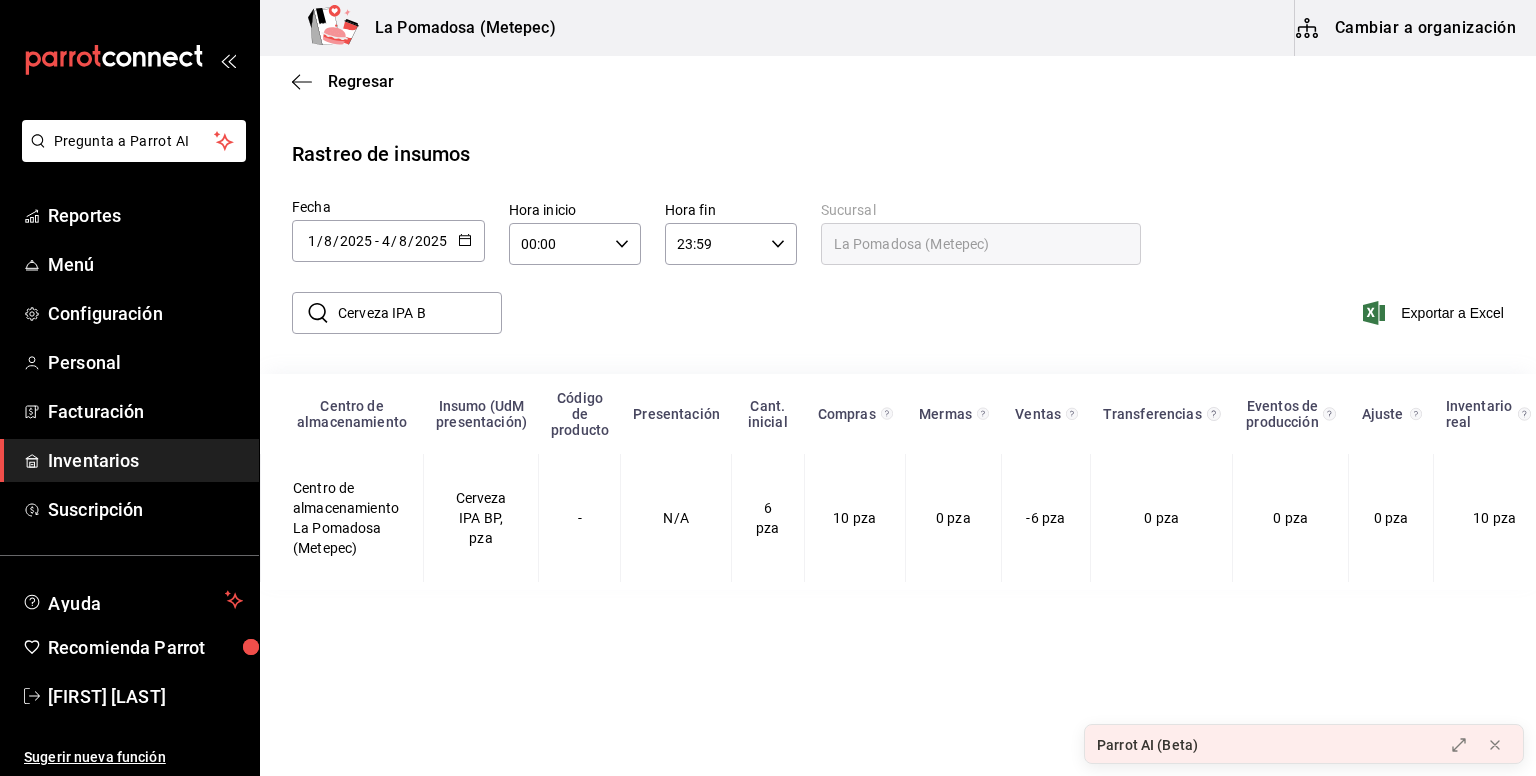 type on "Cerveza IPA BP" 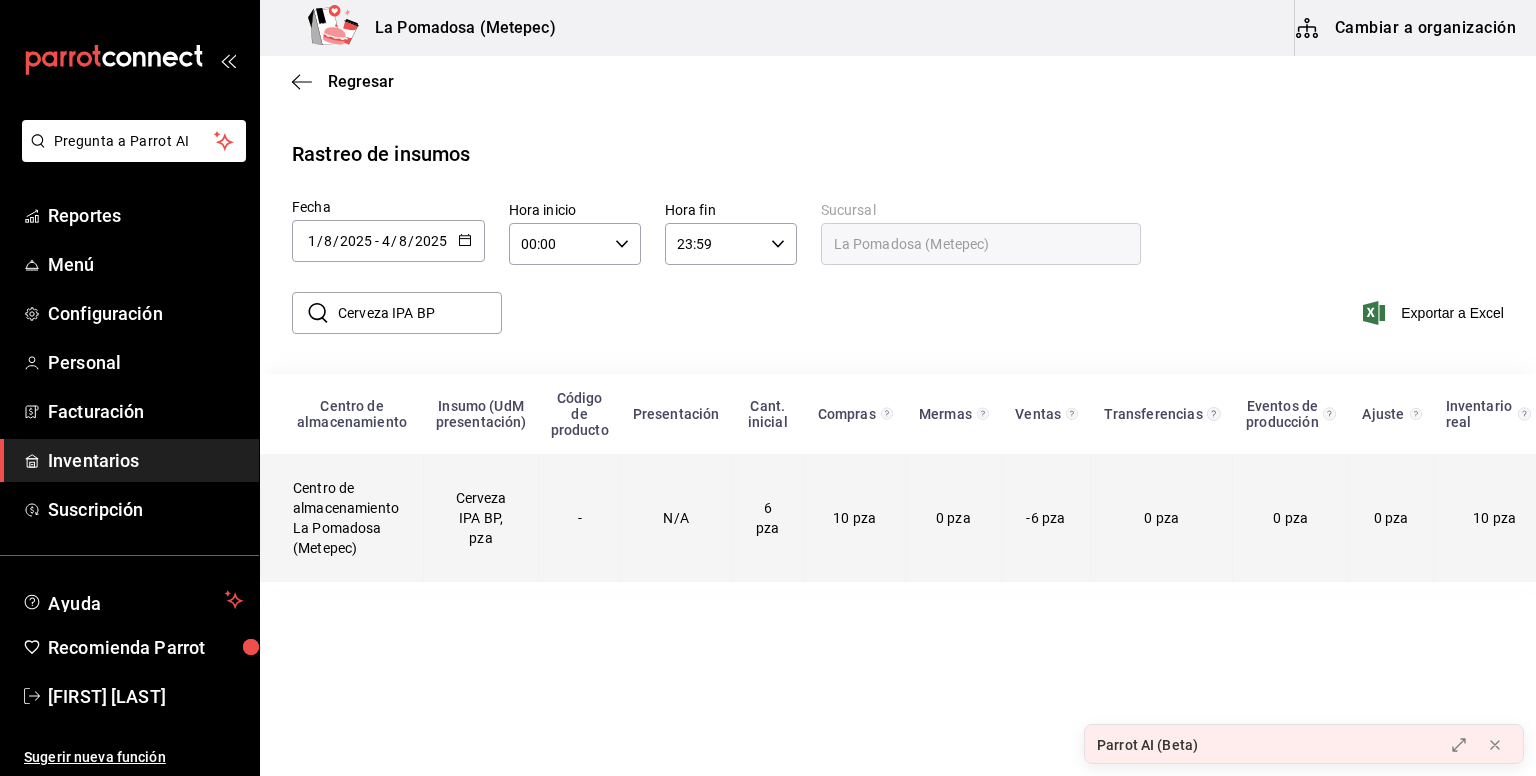 click on "Cerveza IPA BP, pza" at bounding box center [481, 518] 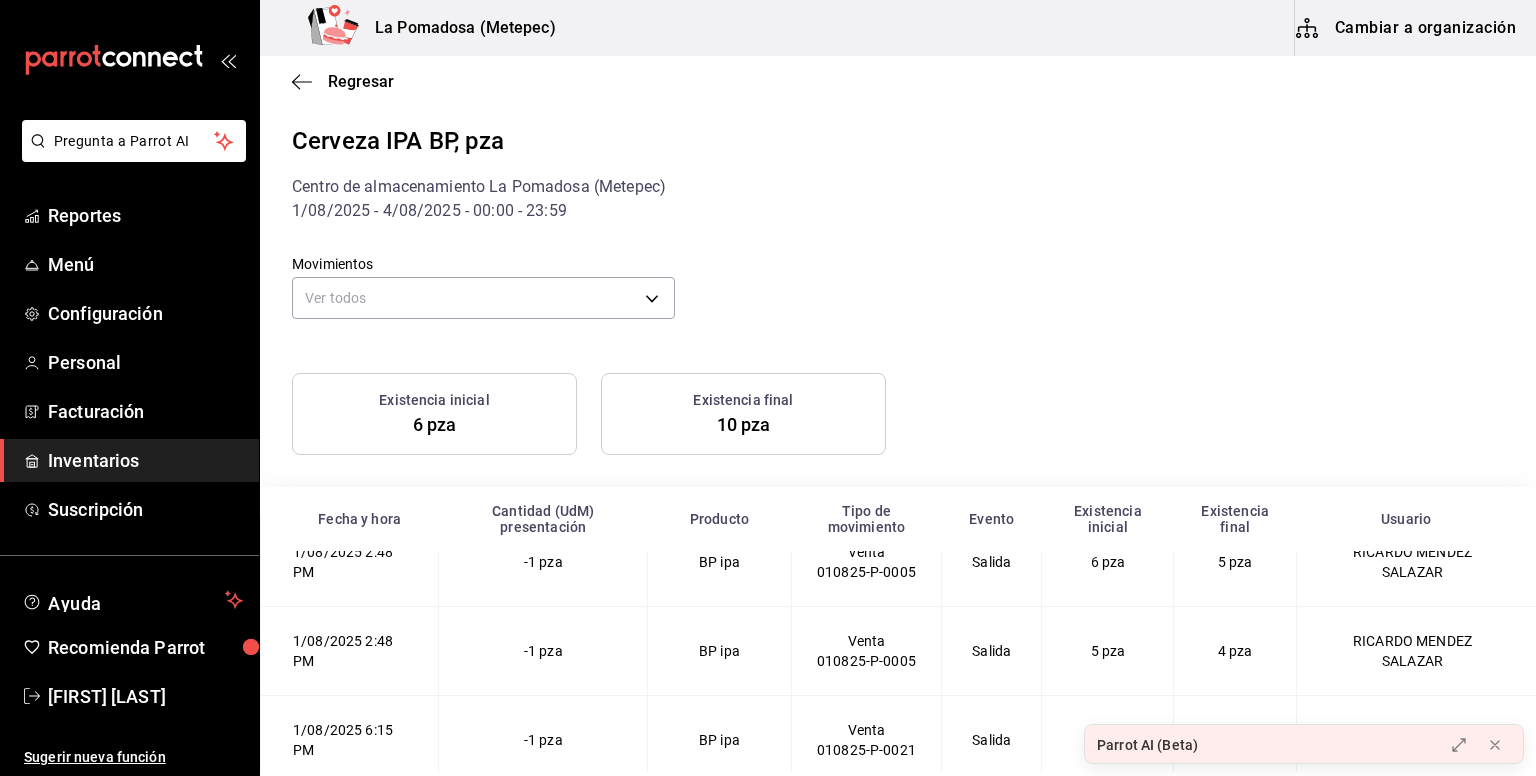 scroll, scrollTop: 56, scrollLeft: 0, axis: vertical 